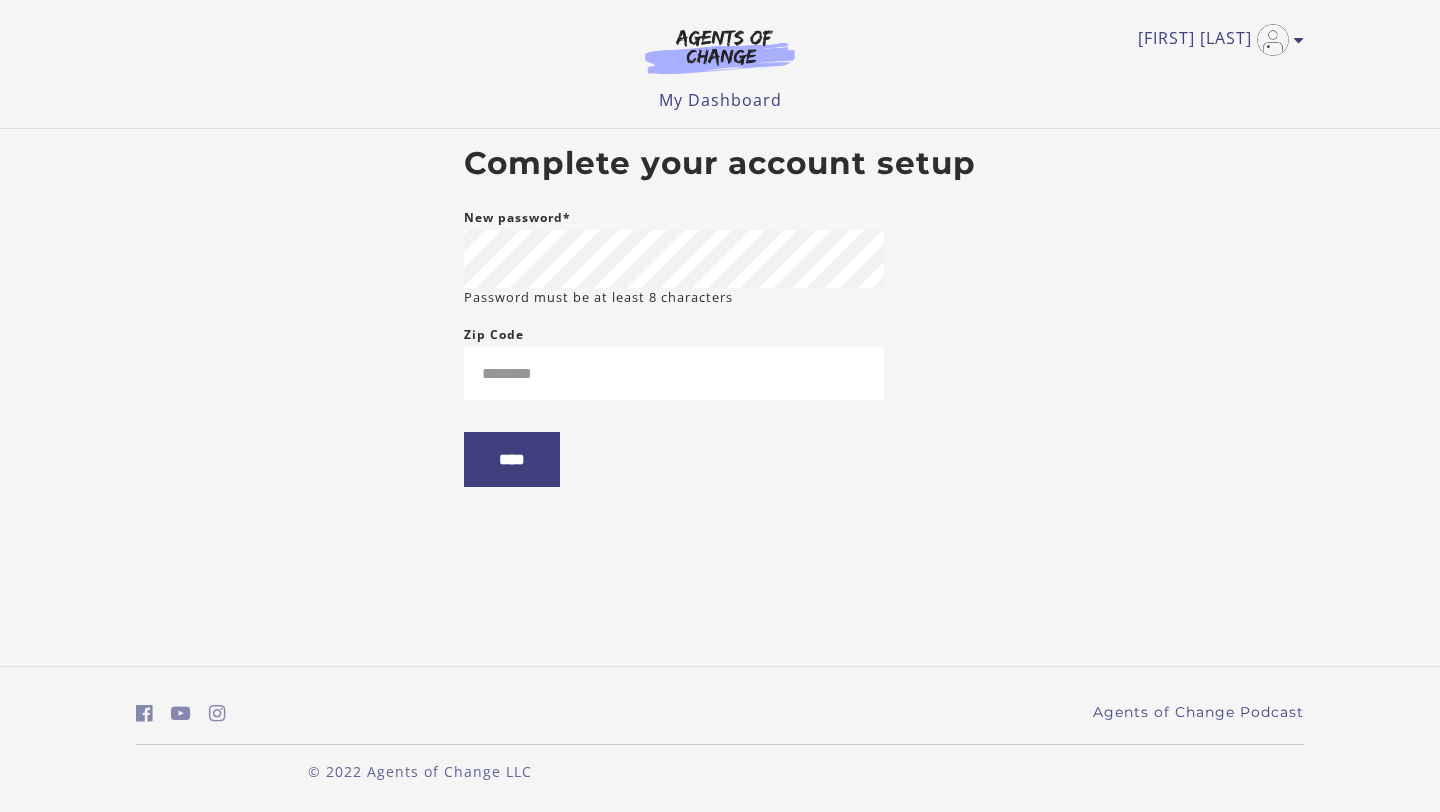 scroll, scrollTop: 0, scrollLeft: 0, axis: both 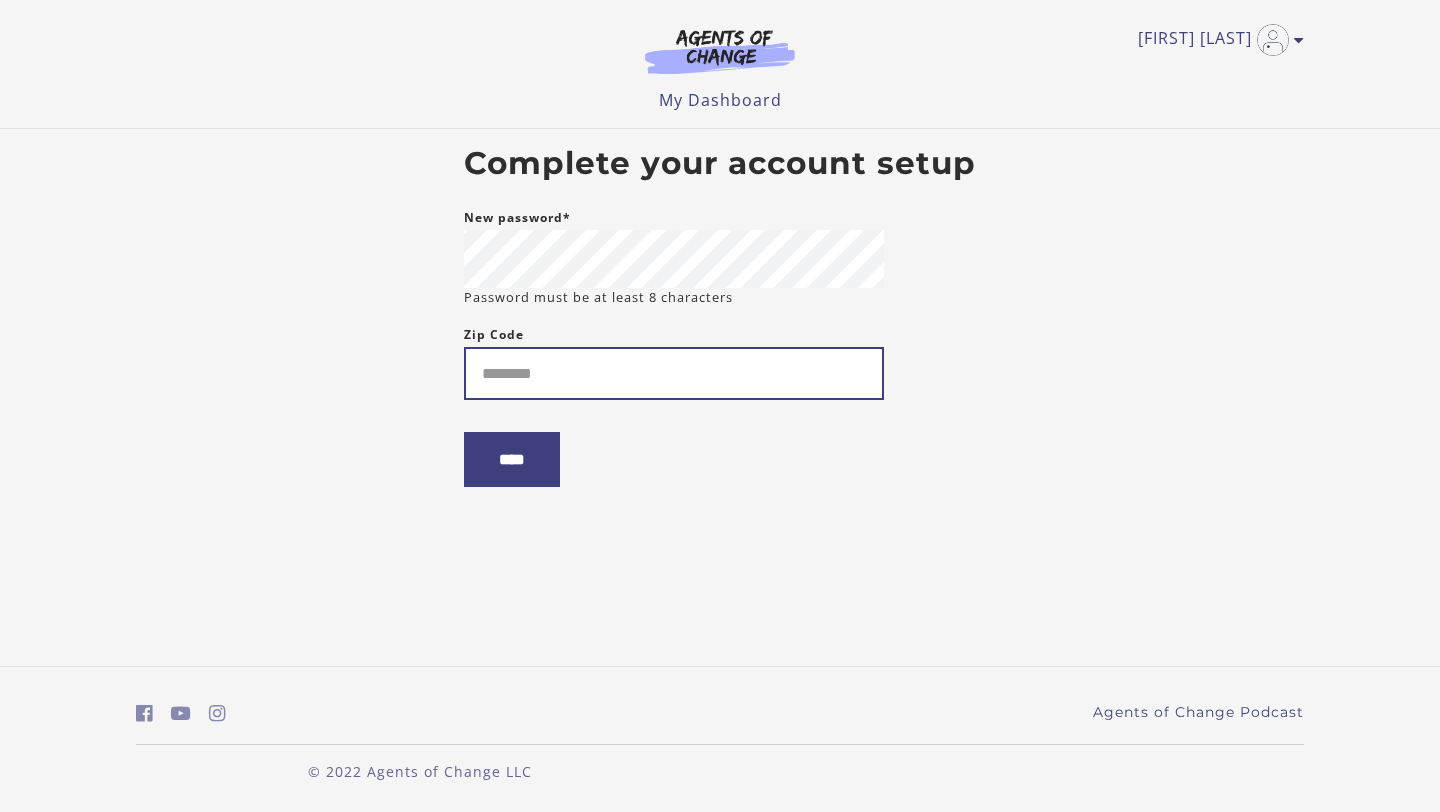 type on "*****" 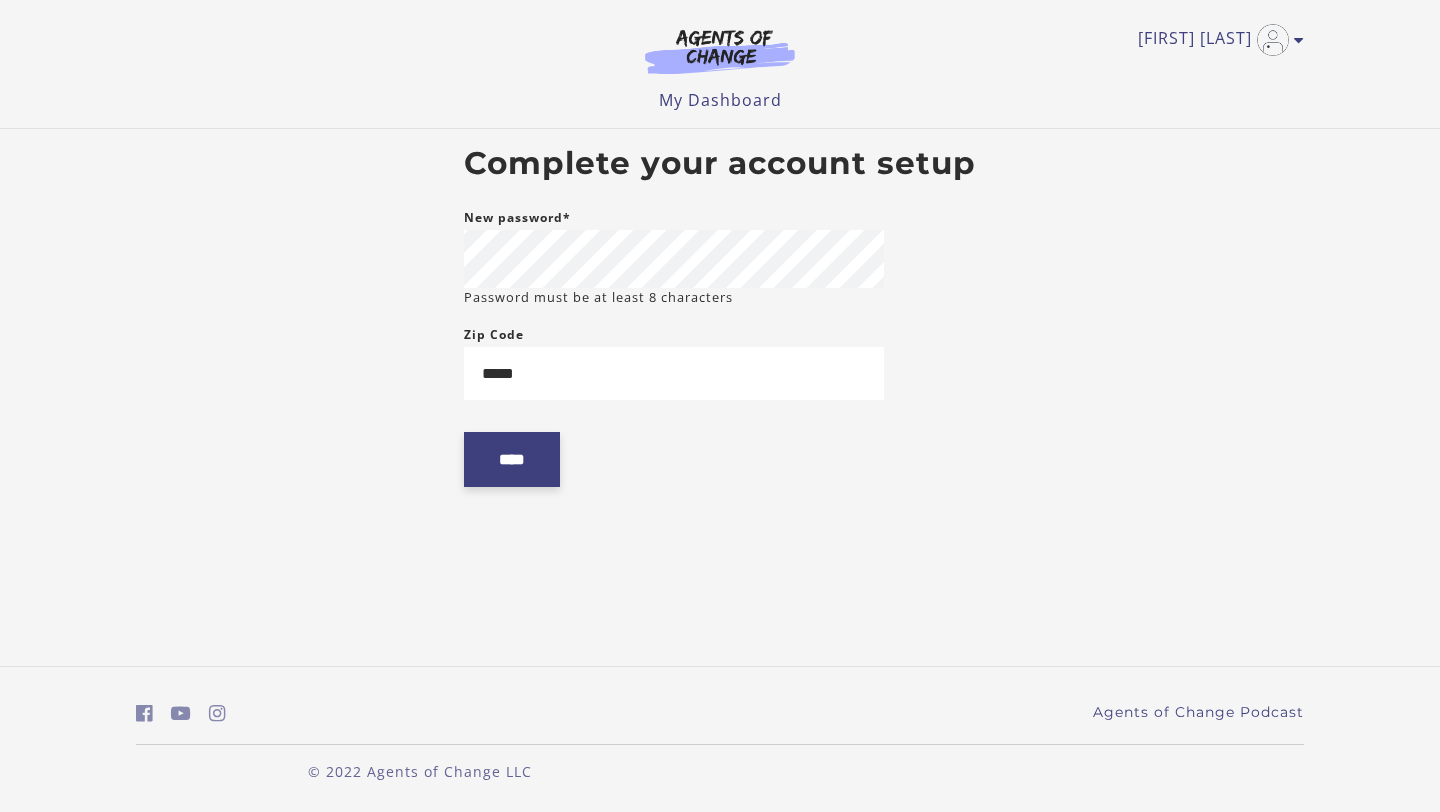 click on "****" at bounding box center [512, 459] 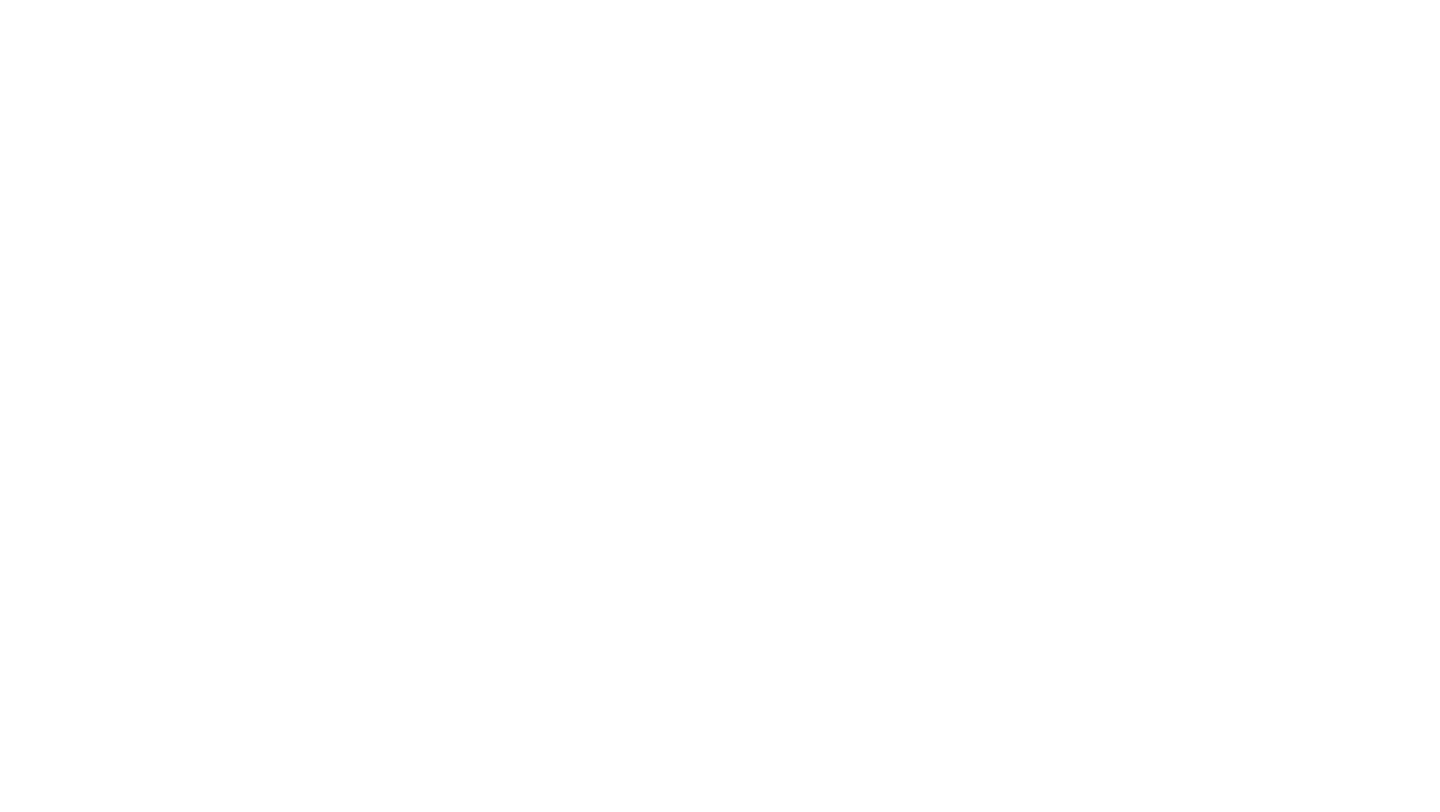 scroll, scrollTop: 0, scrollLeft: 0, axis: both 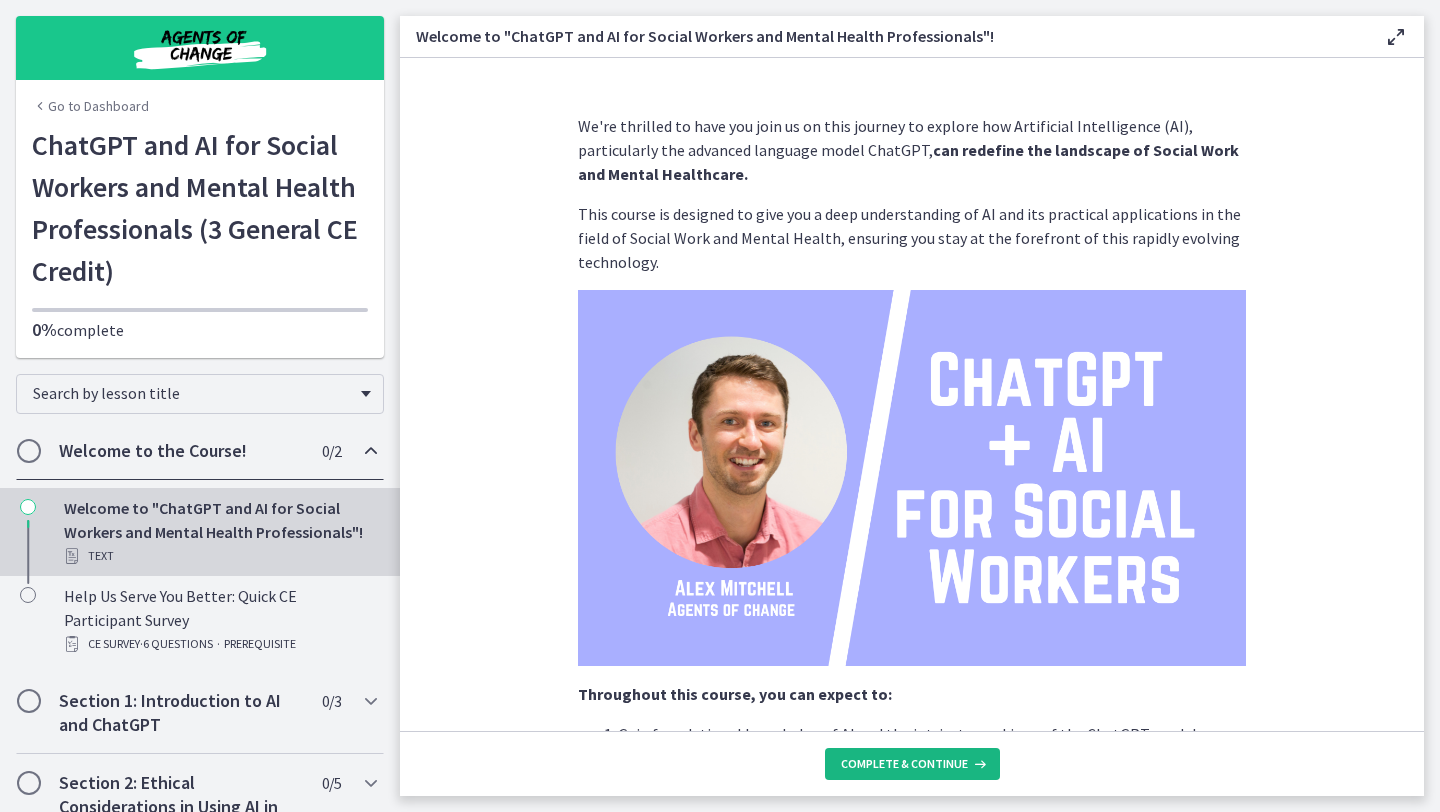 click on "Complete & continue" at bounding box center [904, 764] 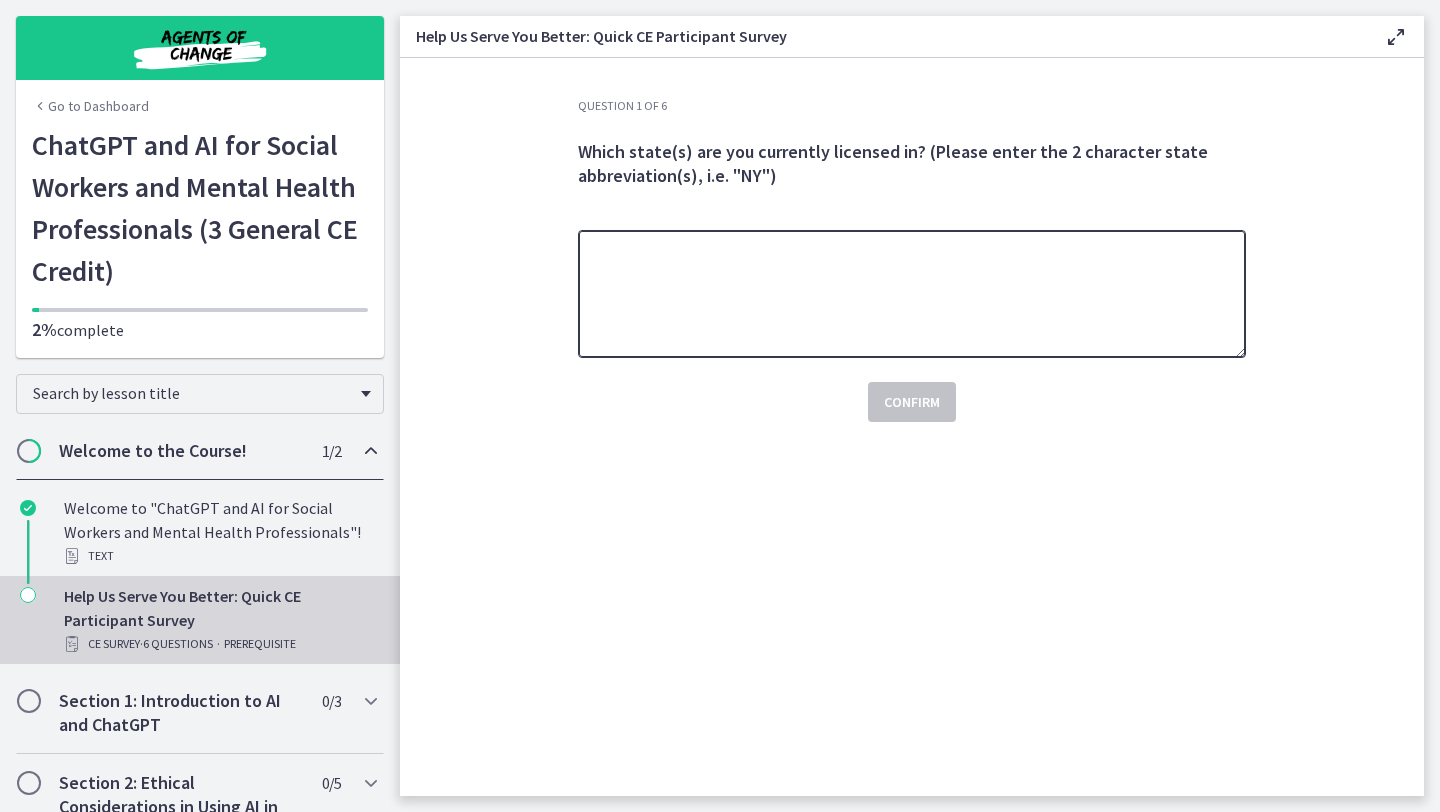 click at bounding box center (912, 294) 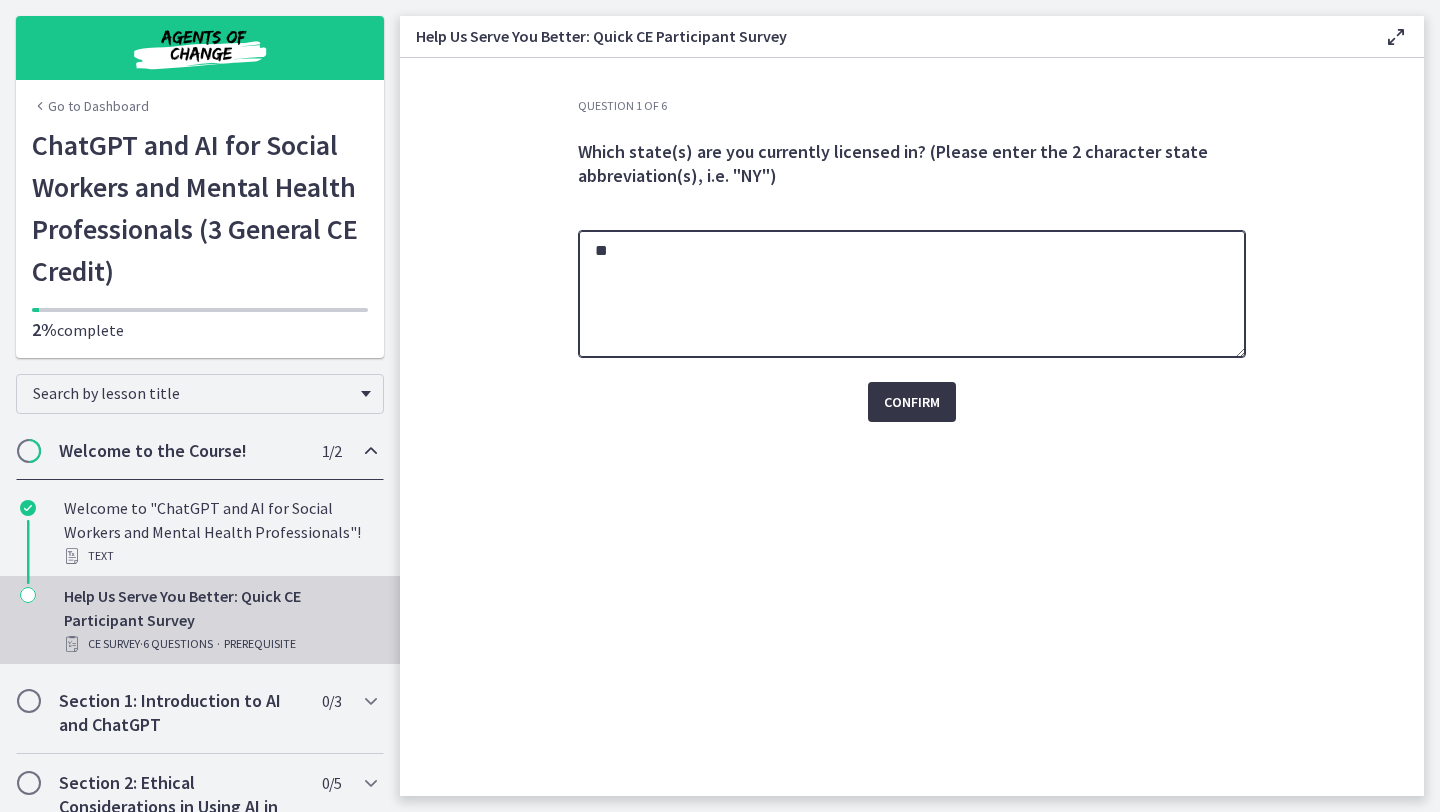 type on "**" 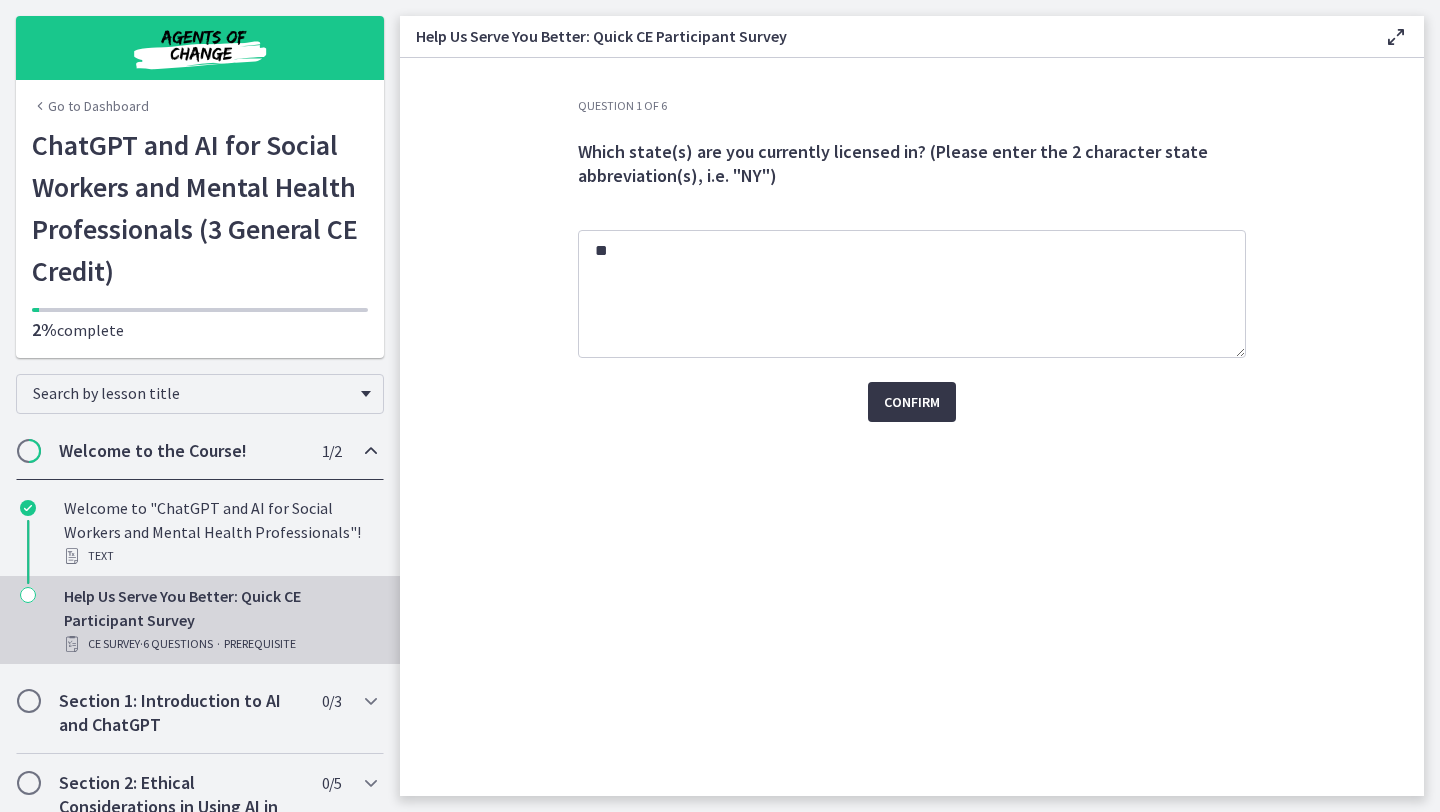 click on "Confirm" at bounding box center (912, 402) 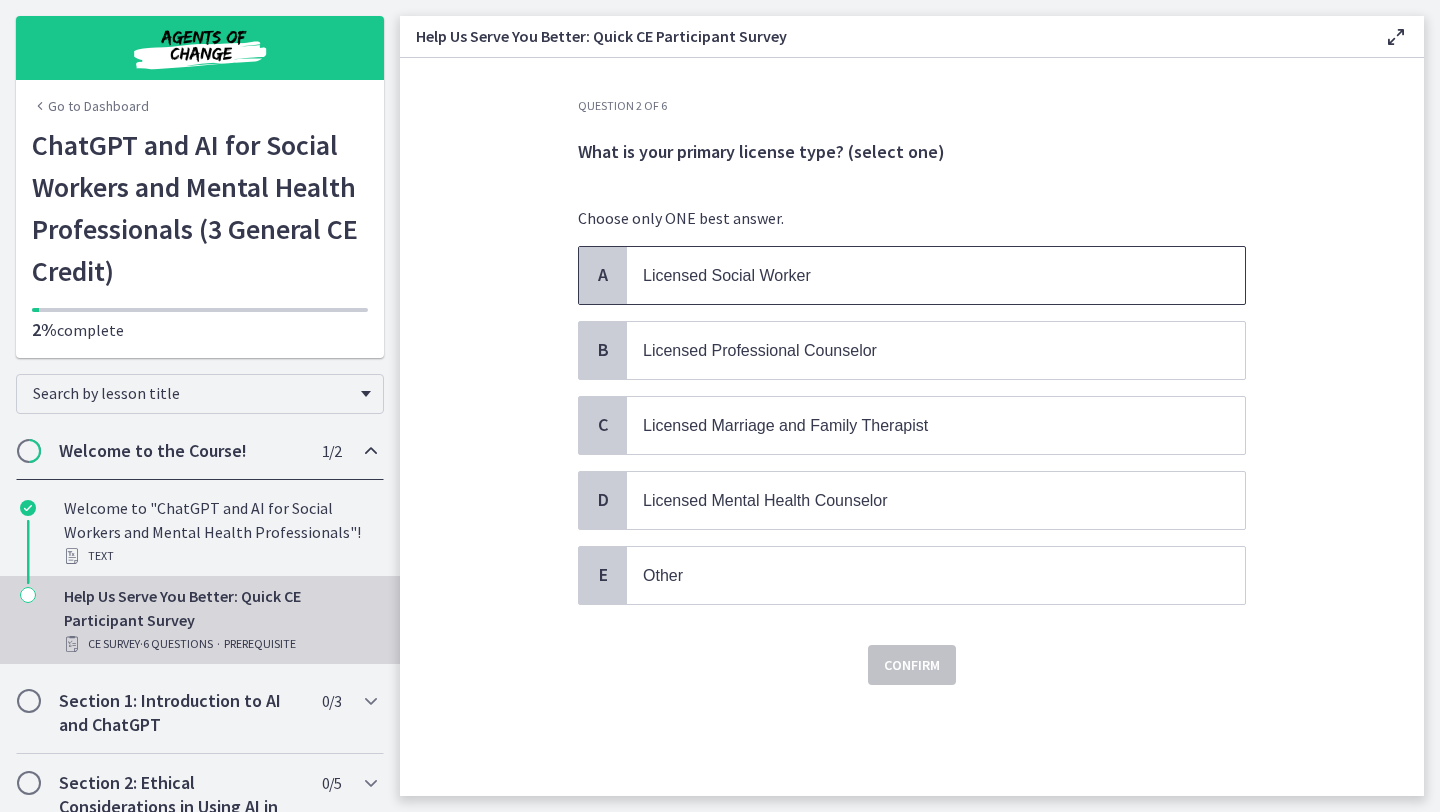 click on "Licensed Social Worker" at bounding box center [936, 275] 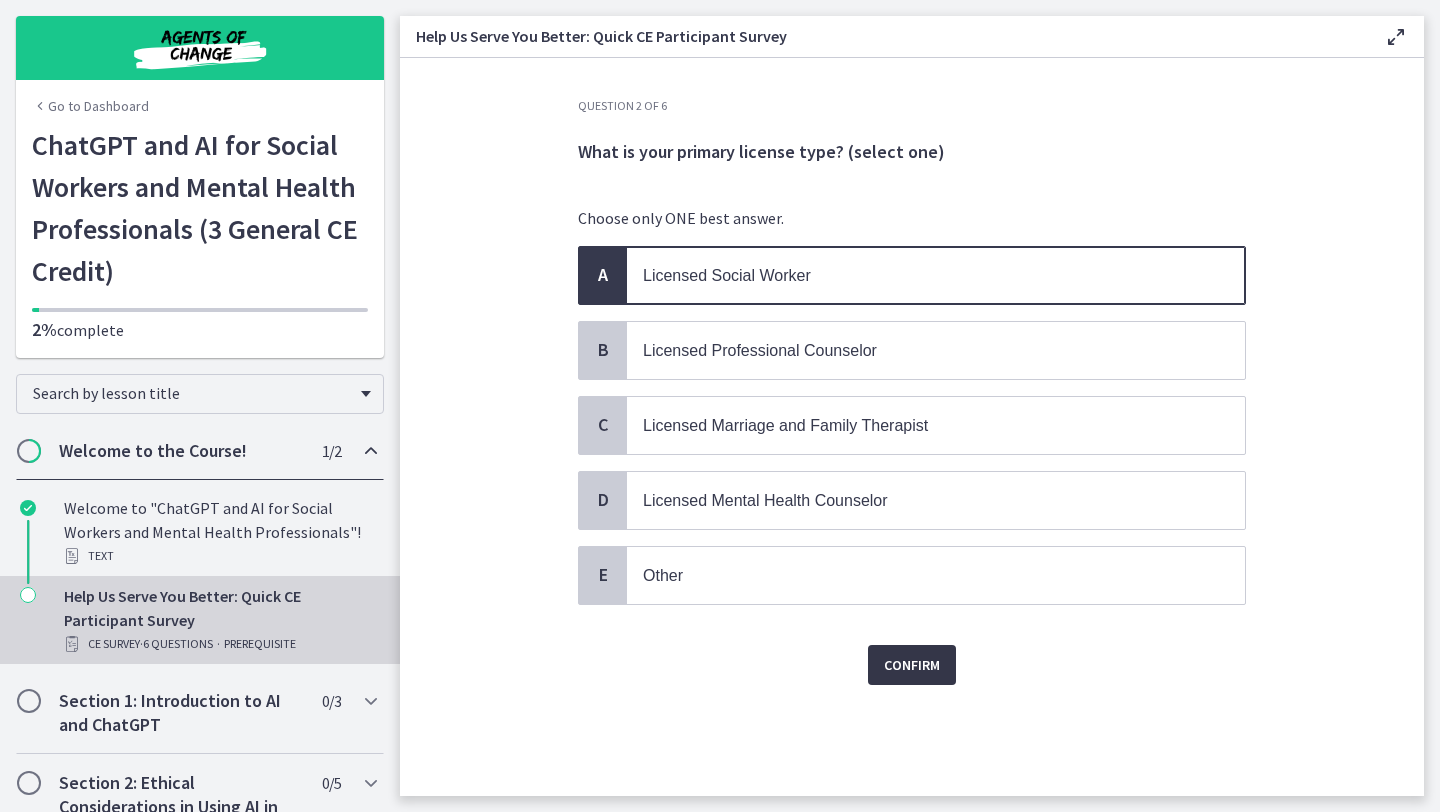 click on "Confirm" at bounding box center (912, 665) 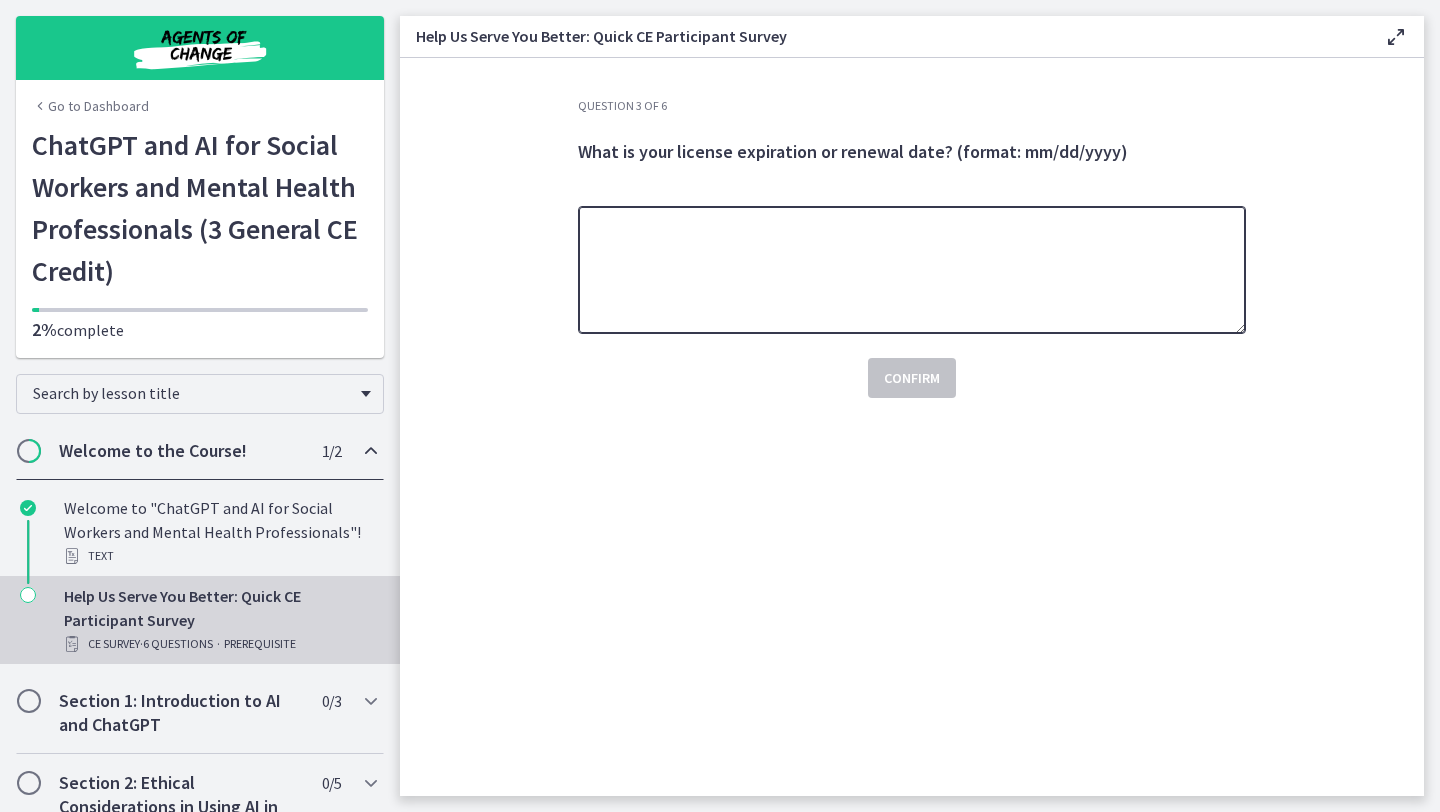 click at bounding box center (912, 270) 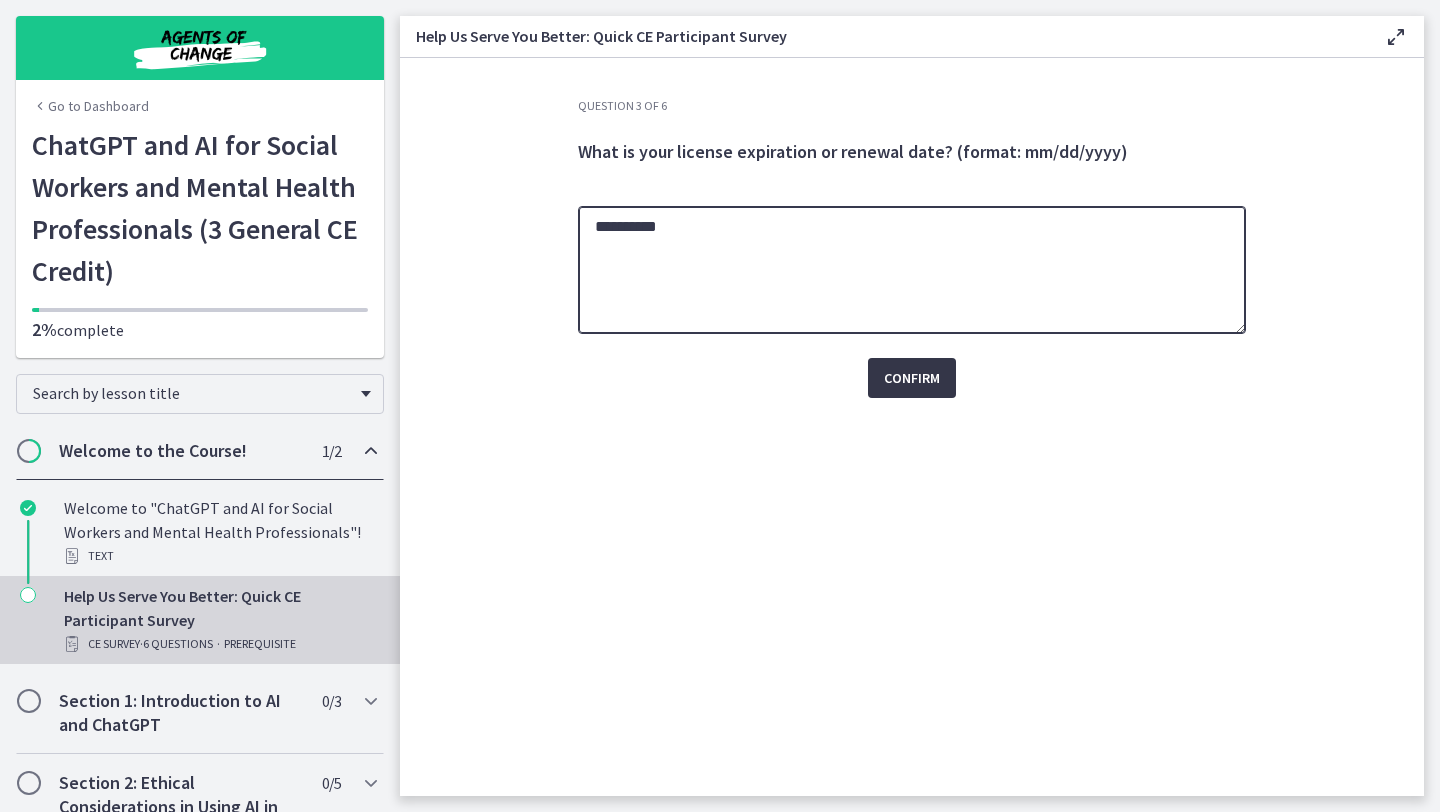 type on "**********" 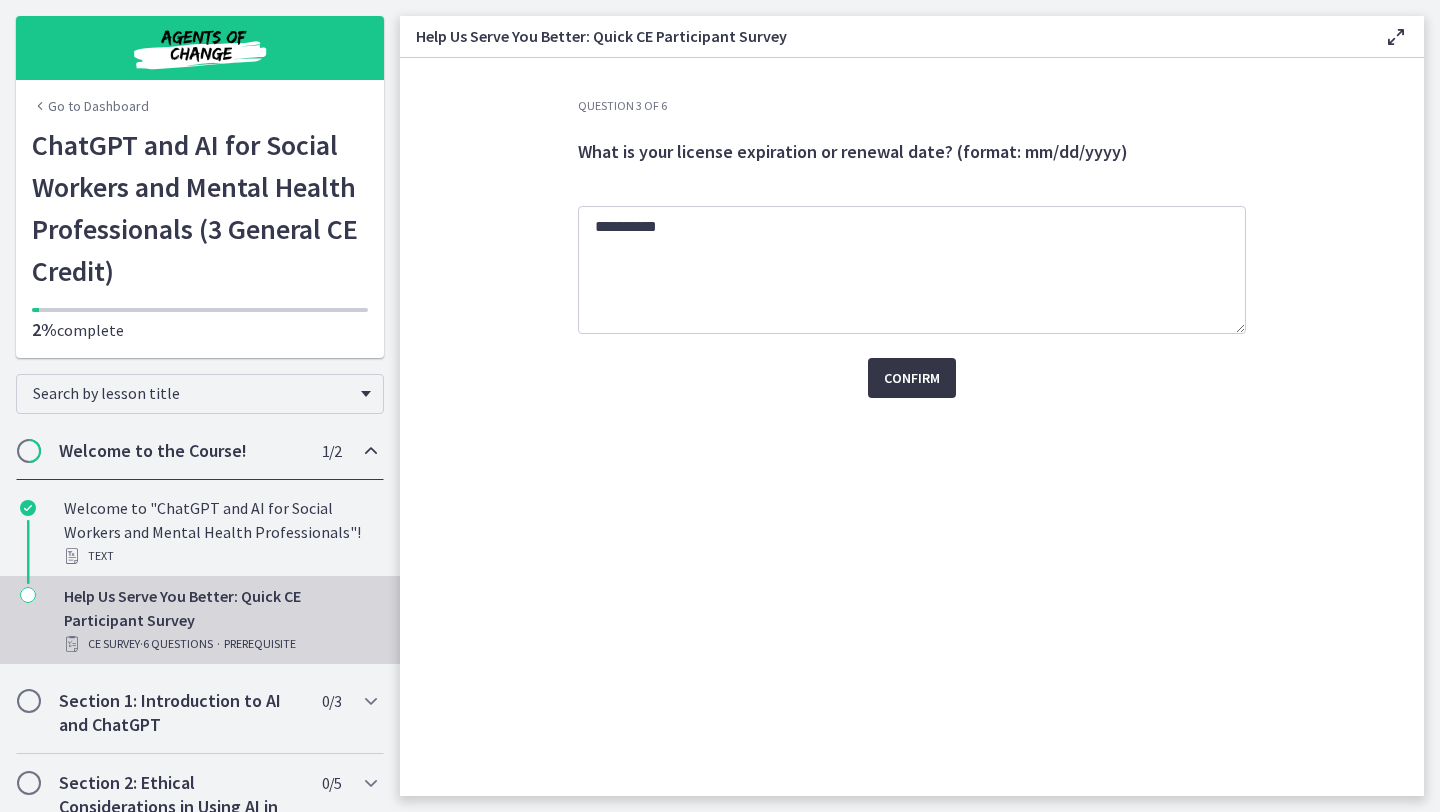 click on "Confirm" at bounding box center [912, 378] 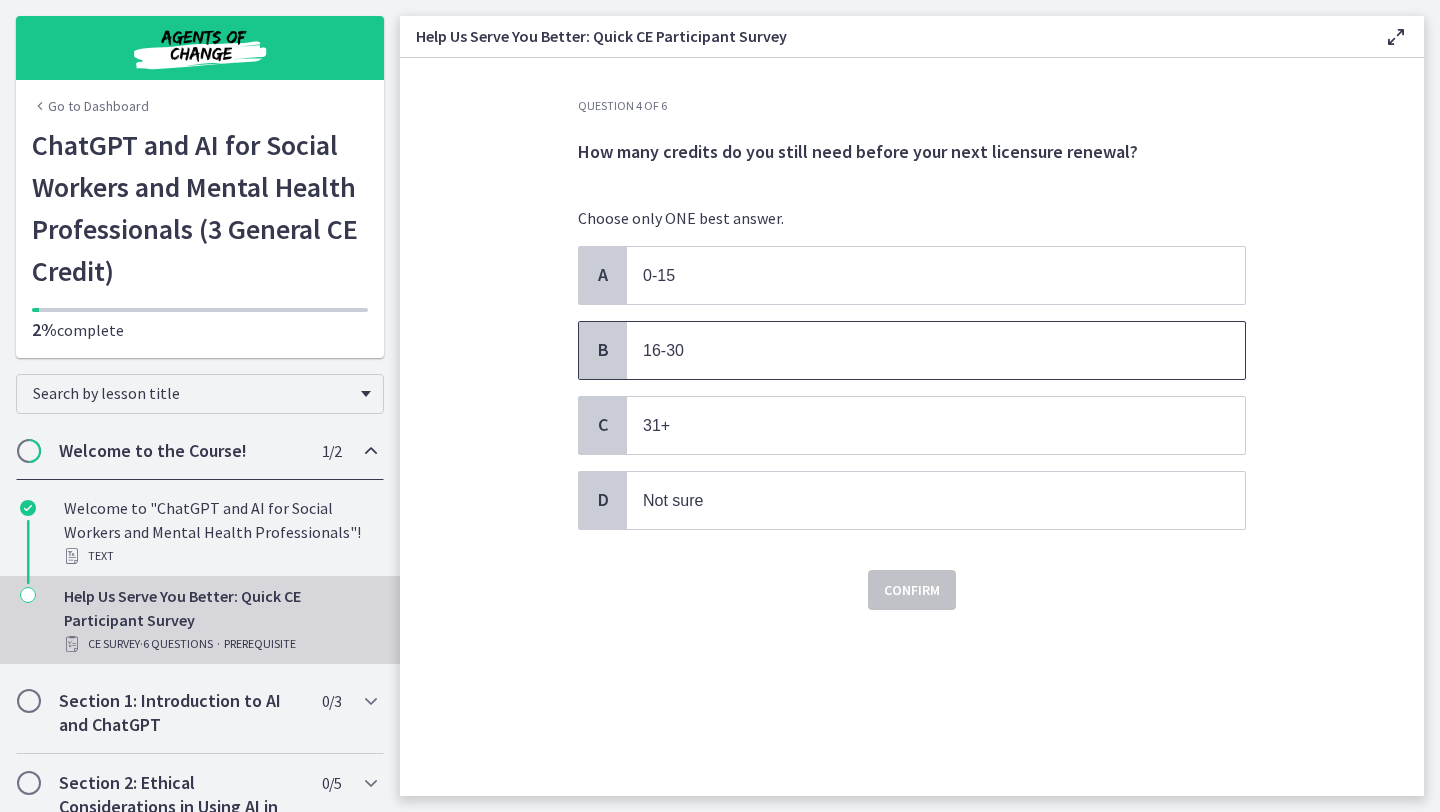 click on "16-30" at bounding box center [916, 350] 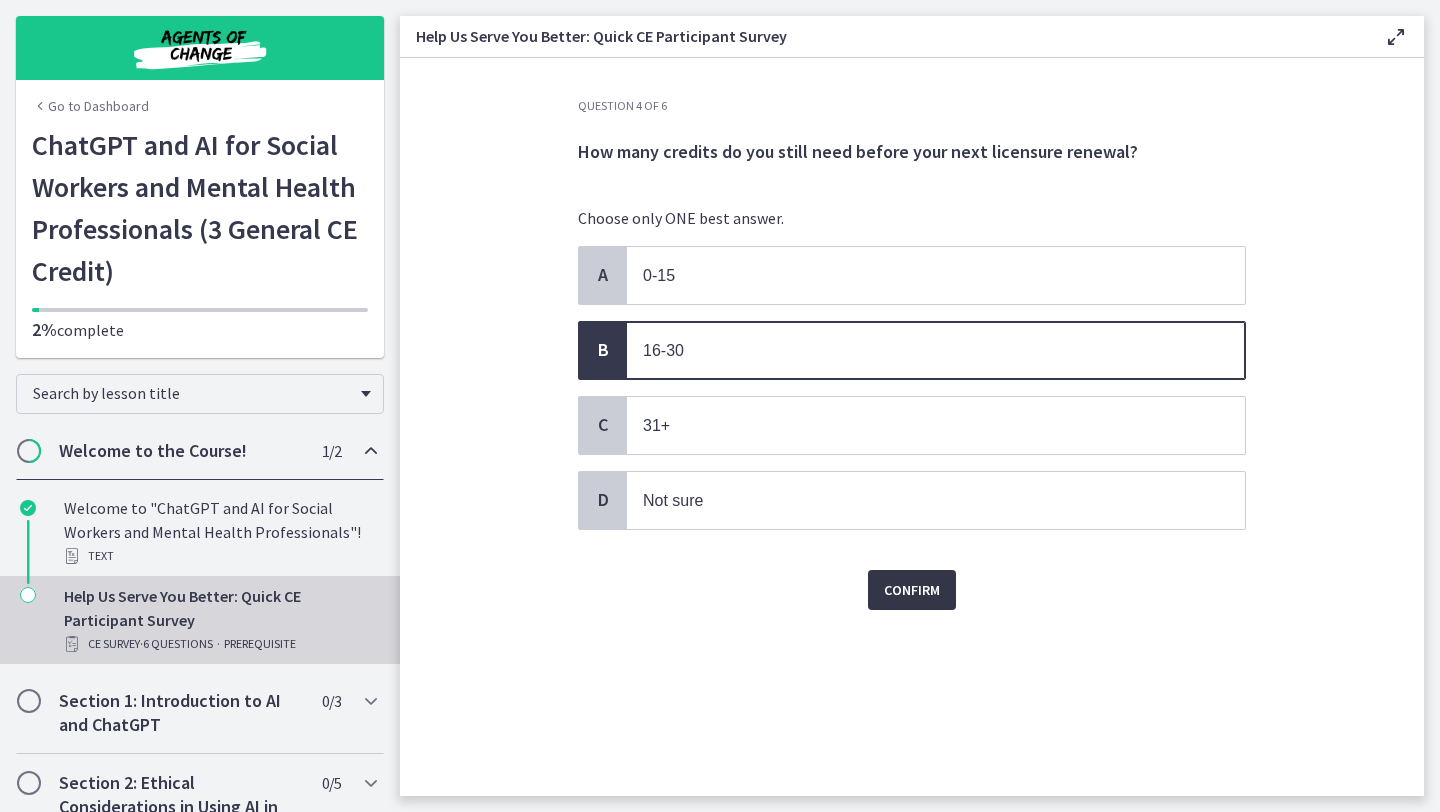 click on "Confirm" at bounding box center (912, 590) 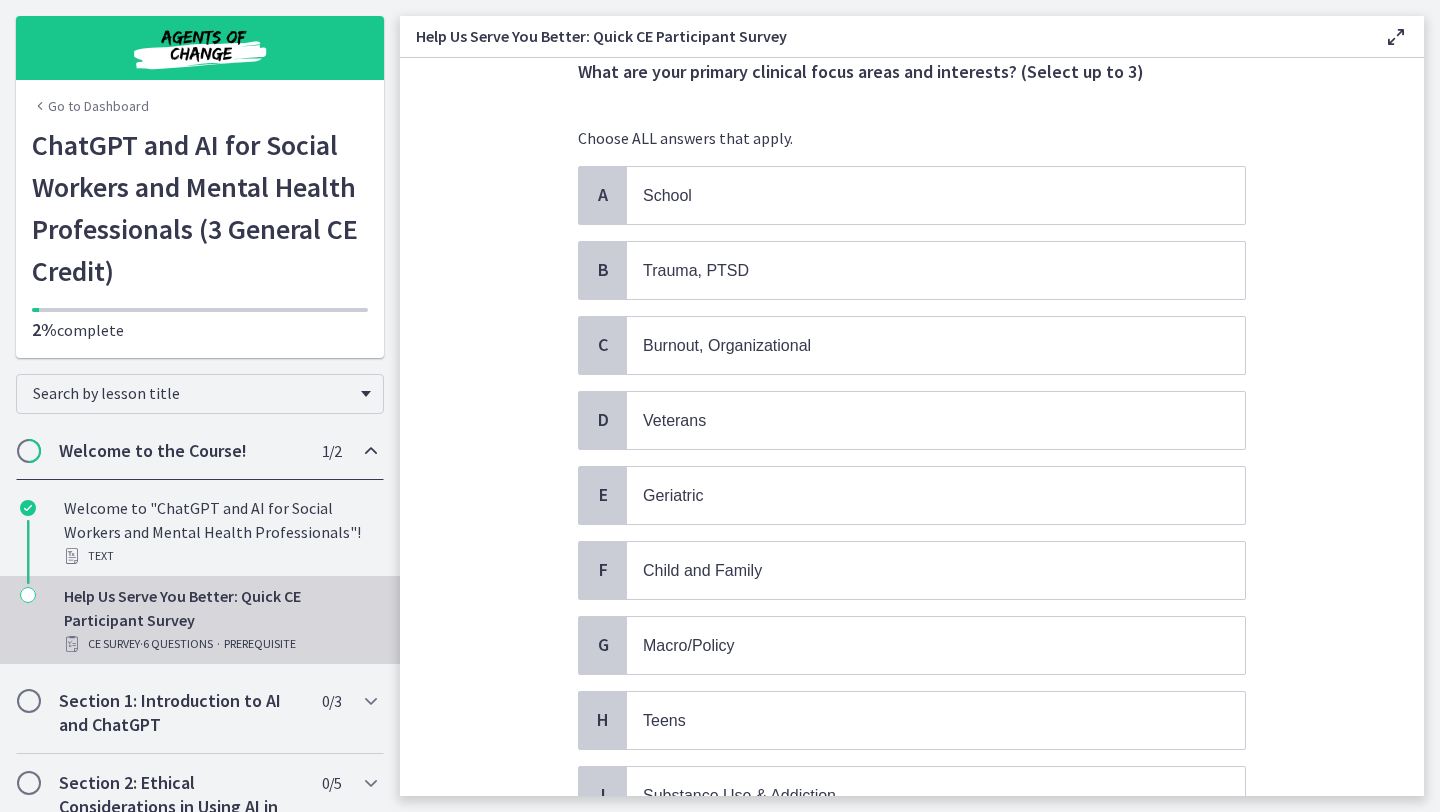 scroll, scrollTop: 120, scrollLeft: 0, axis: vertical 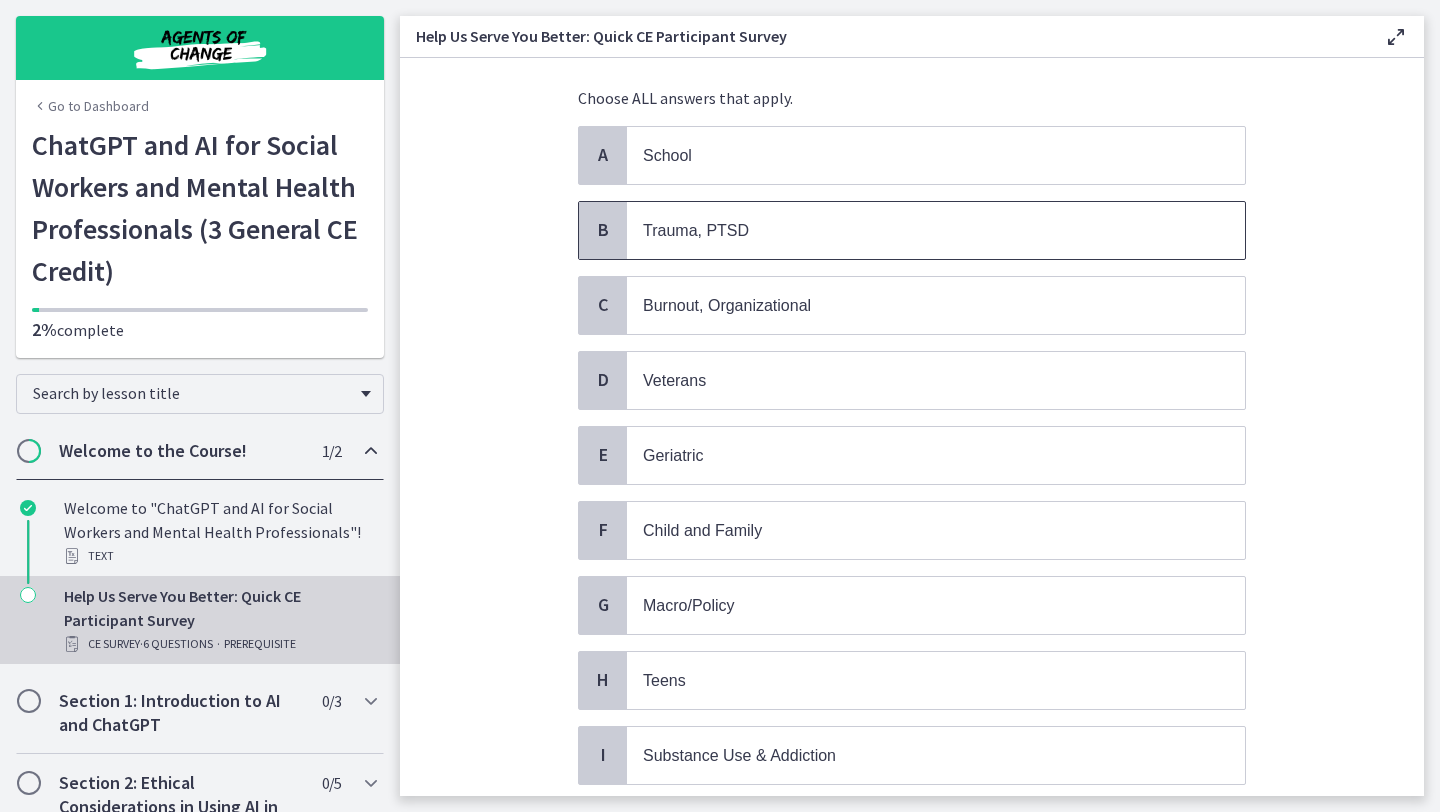 click on "Trauma, PTSD" at bounding box center [916, 230] 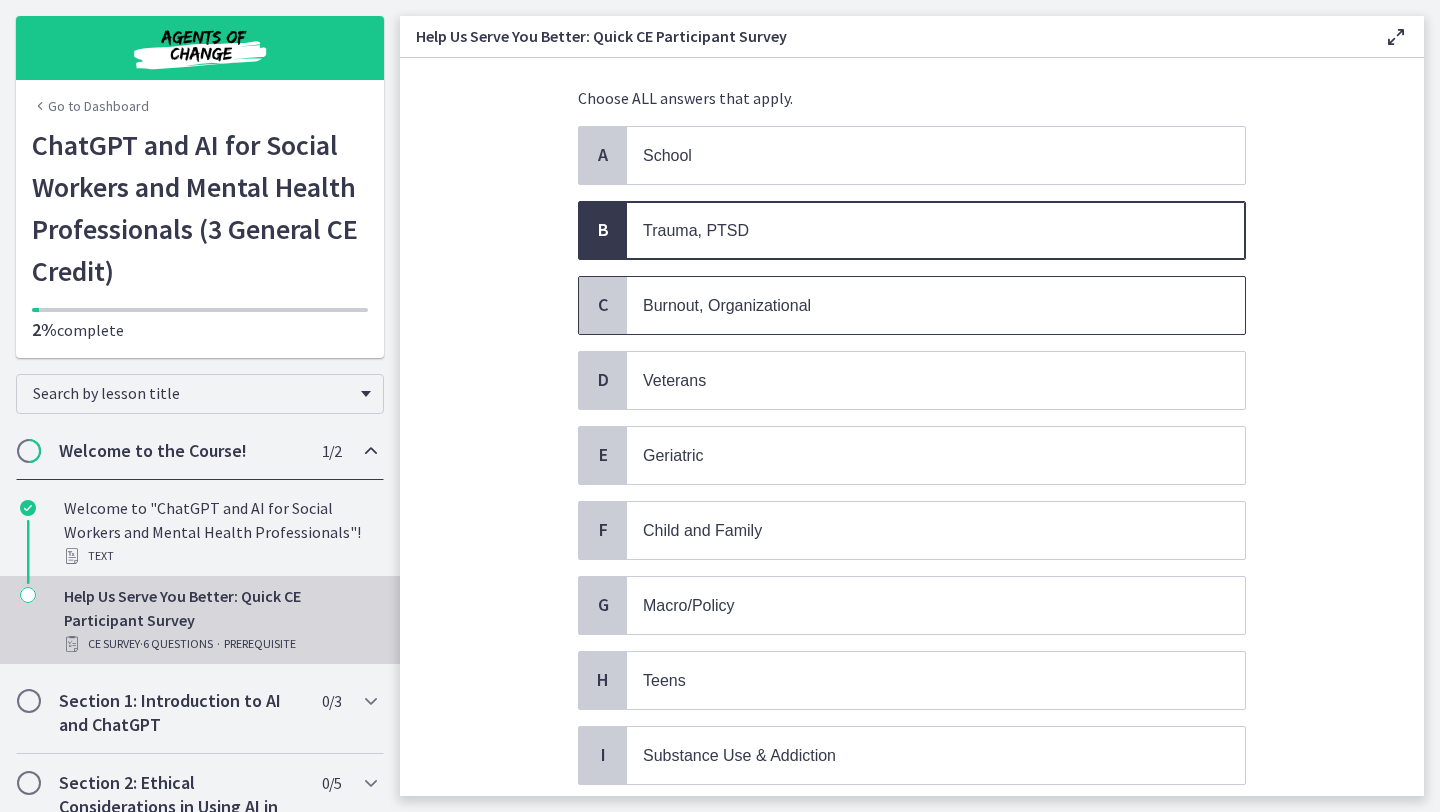 click on "Burnout, Organizational" at bounding box center [916, 305] 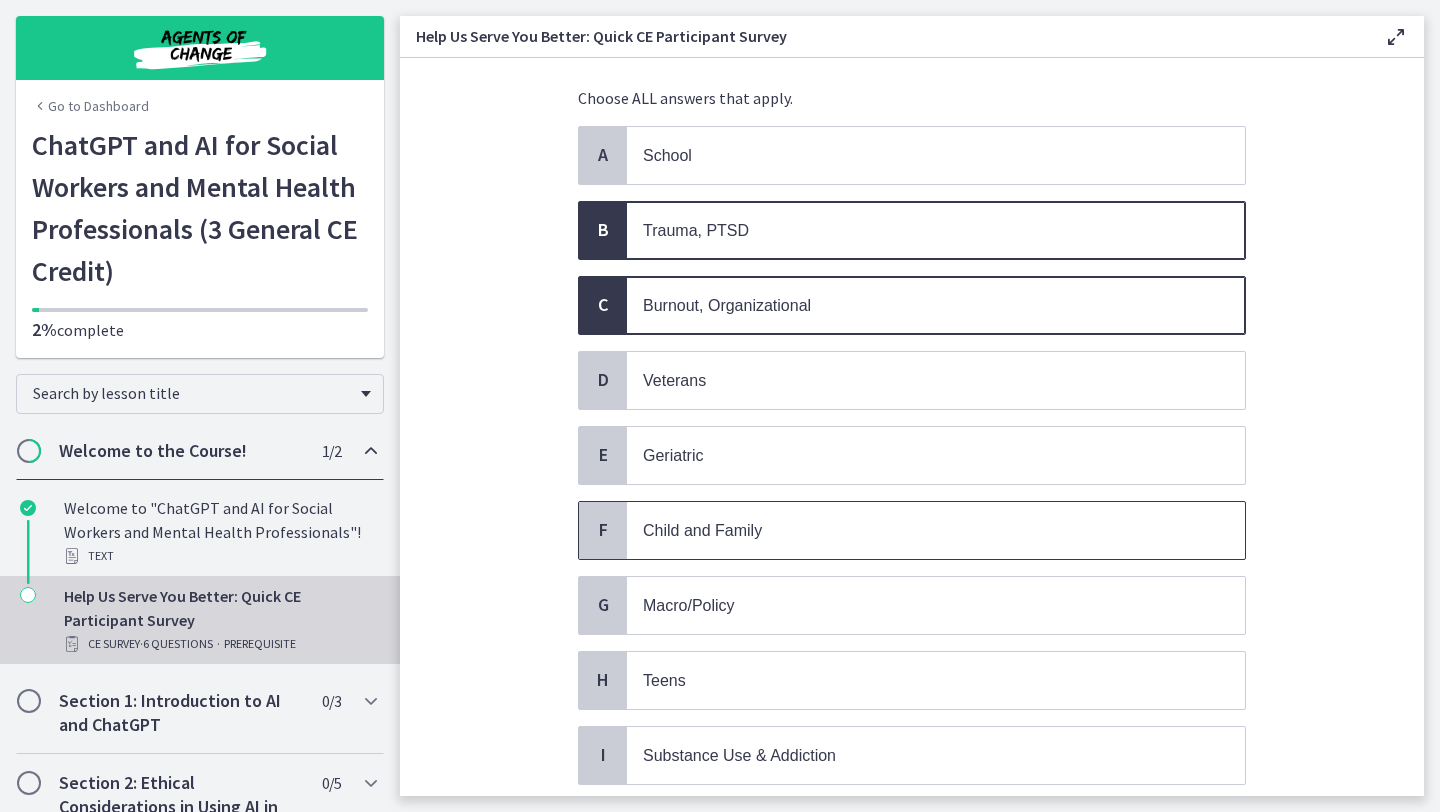 click on "Child and Family" at bounding box center (916, 530) 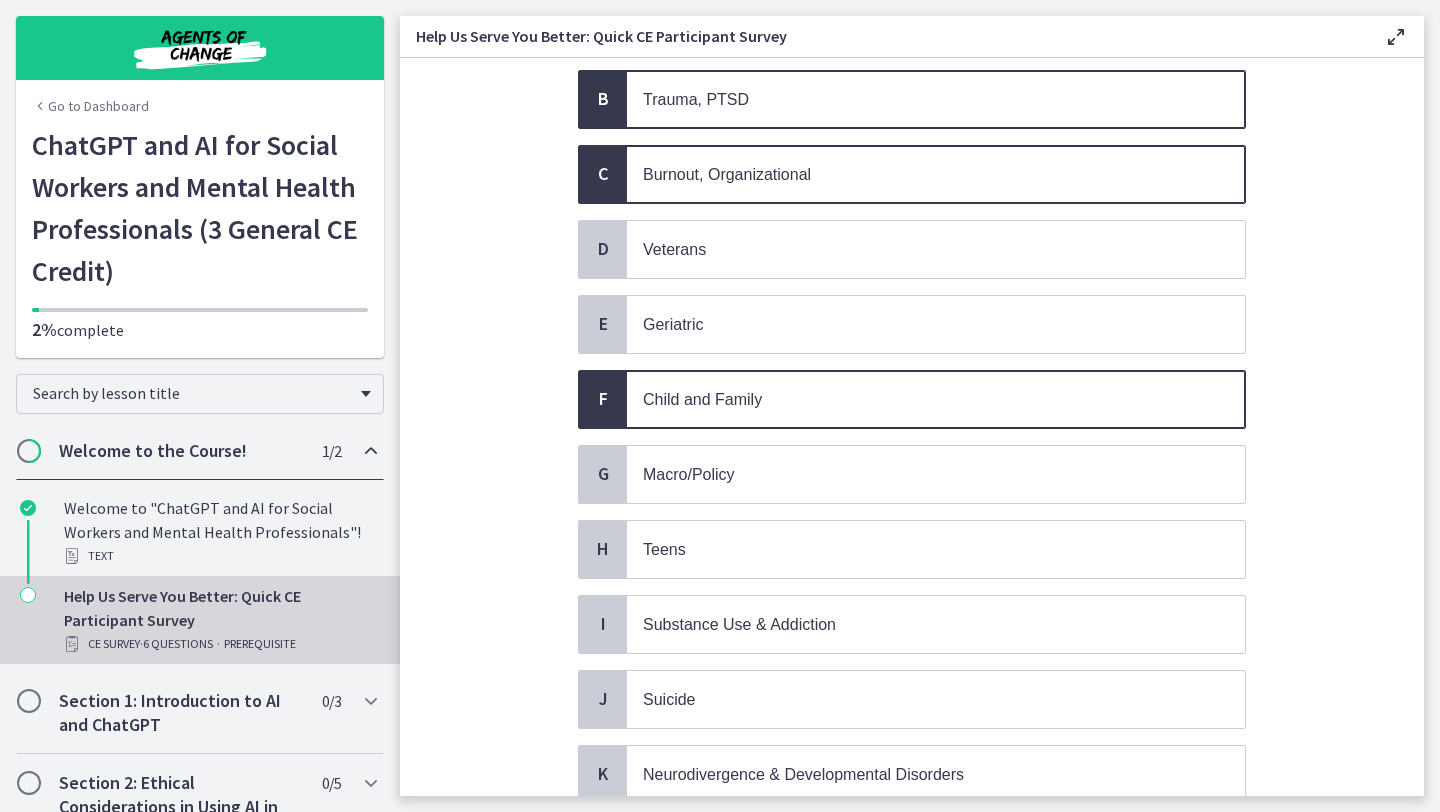 scroll, scrollTop: 280, scrollLeft: 0, axis: vertical 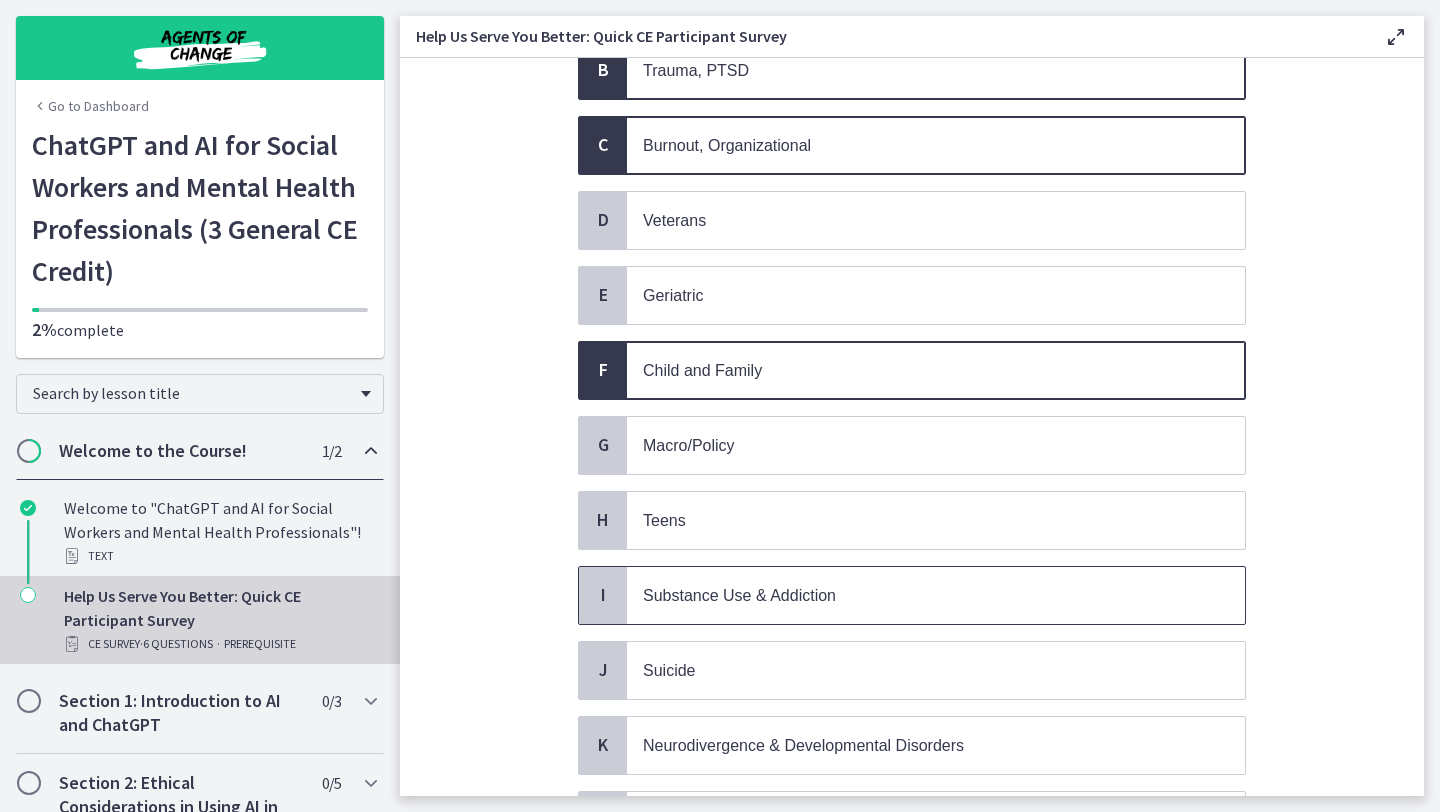 click on "Substance Use & Addiction" at bounding box center (916, 595) 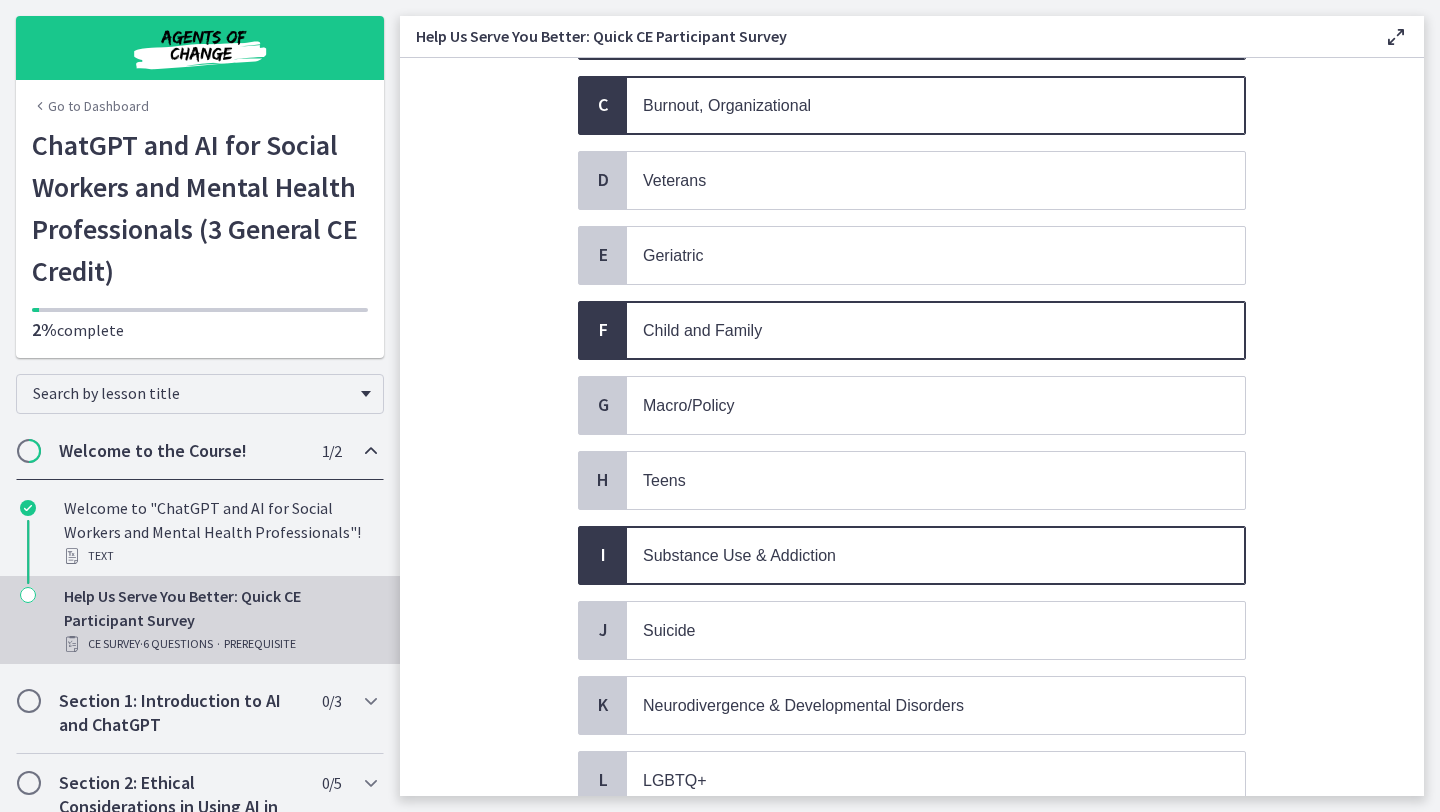 scroll, scrollTop: 360, scrollLeft: 0, axis: vertical 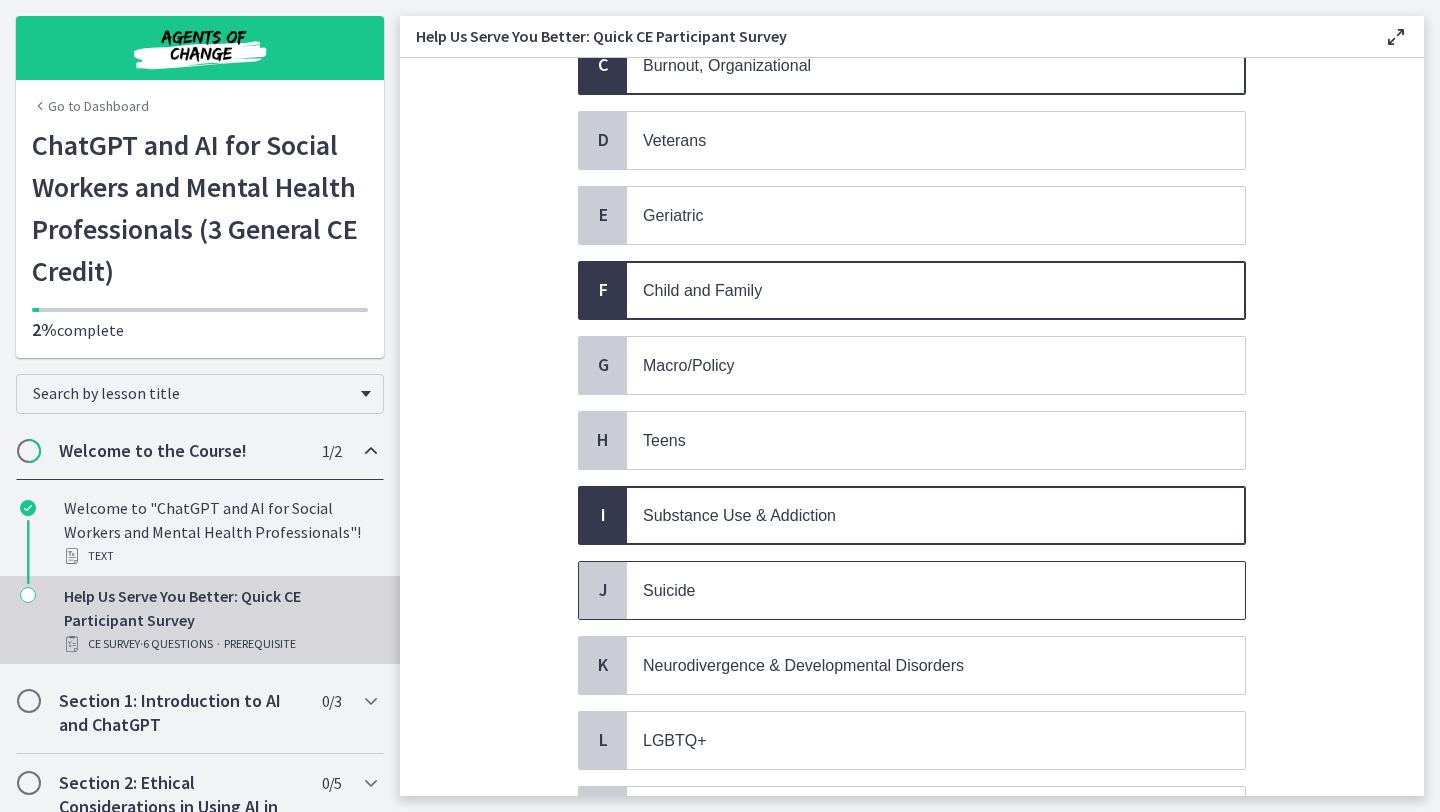 click on "Suicide" at bounding box center [936, 590] 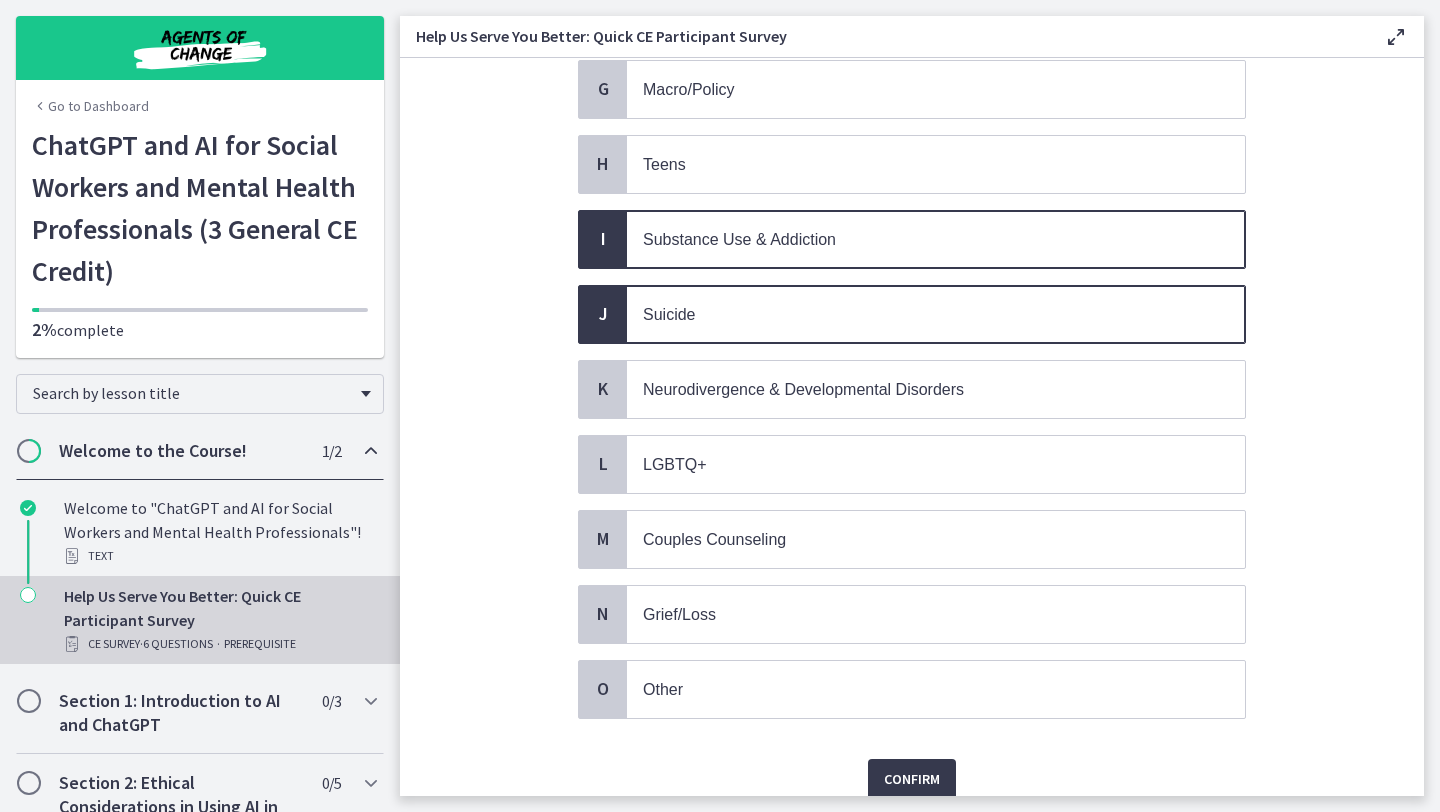 scroll, scrollTop: 640, scrollLeft: 0, axis: vertical 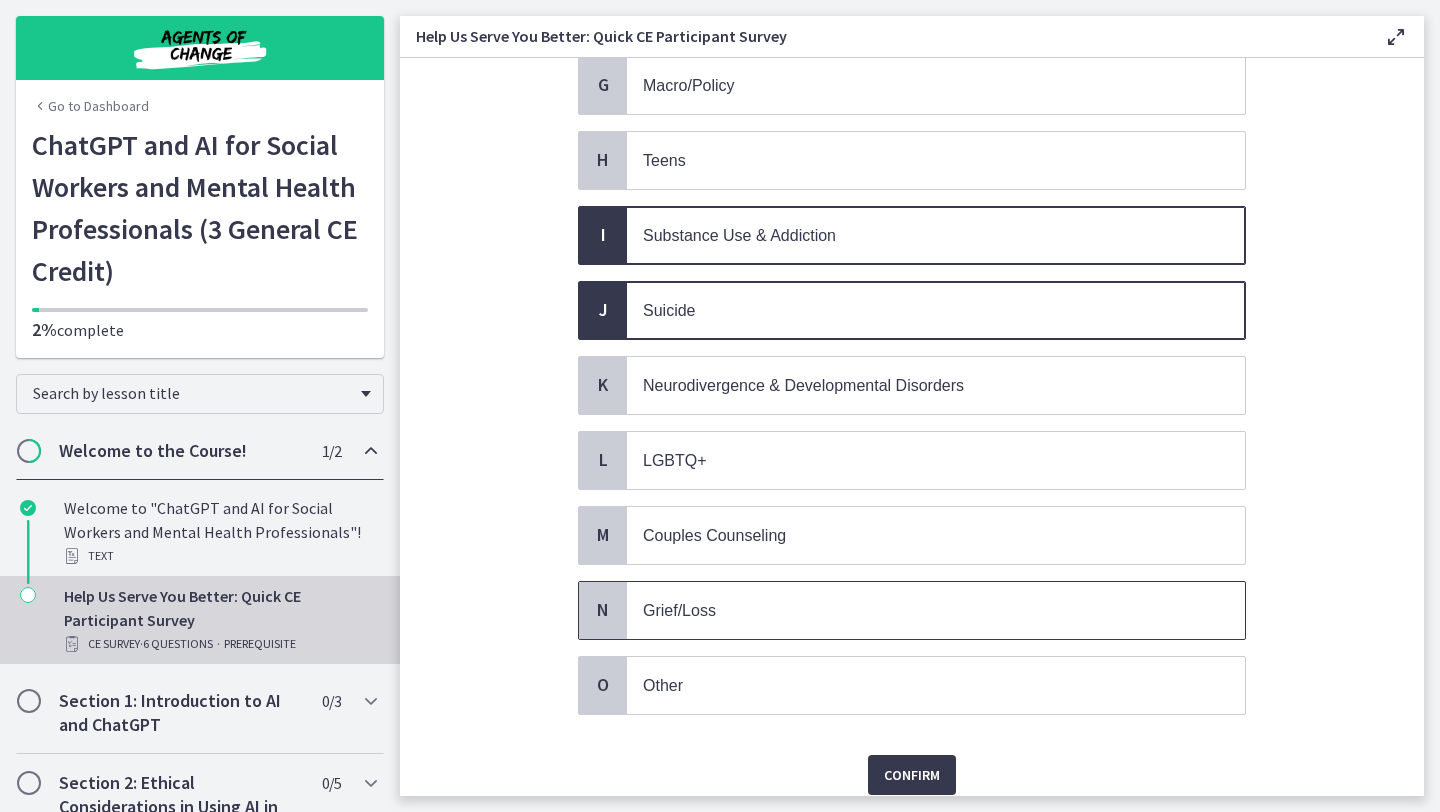 click on "Grief/Loss" at bounding box center (936, 610) 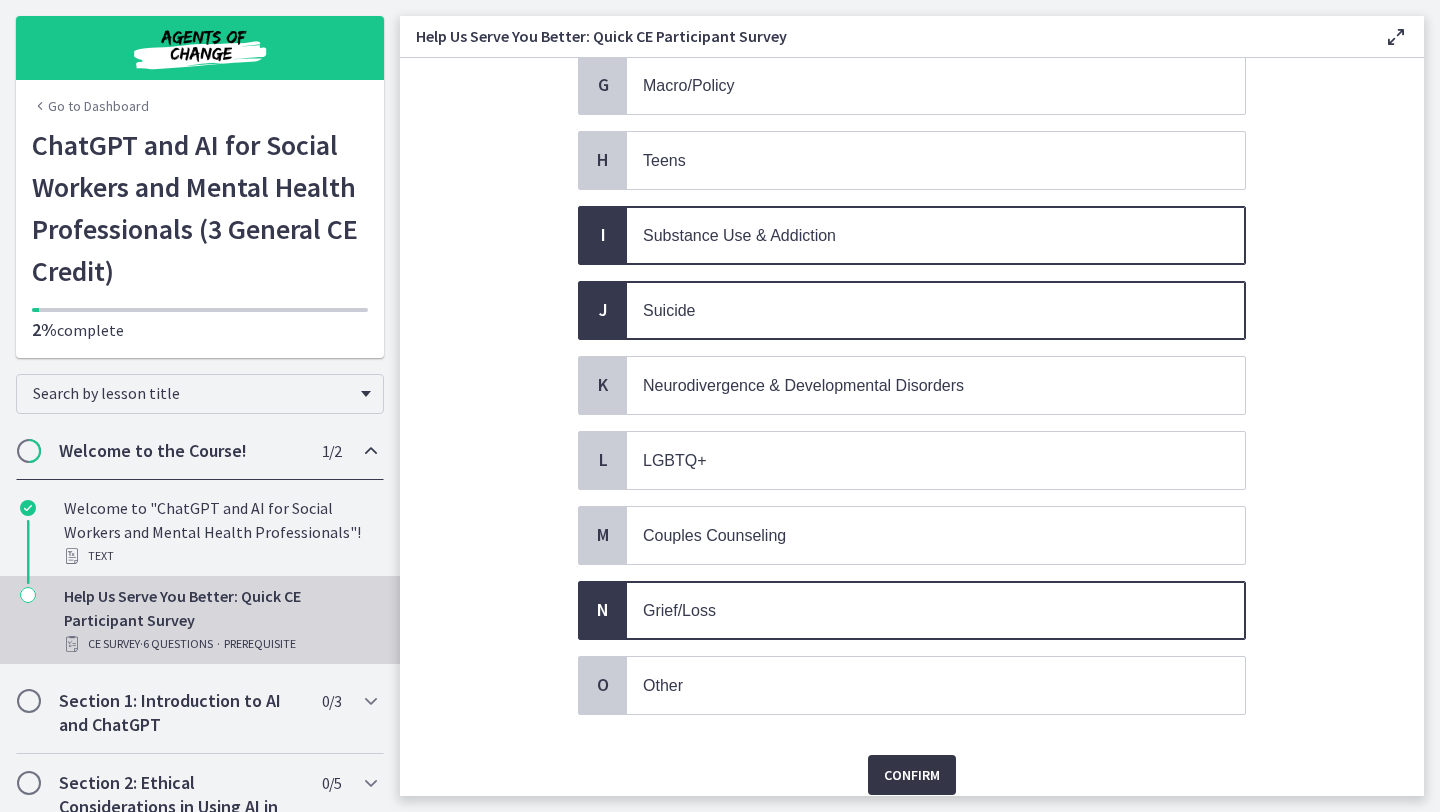 click on "Confirm" at bounding box center (912, 775) 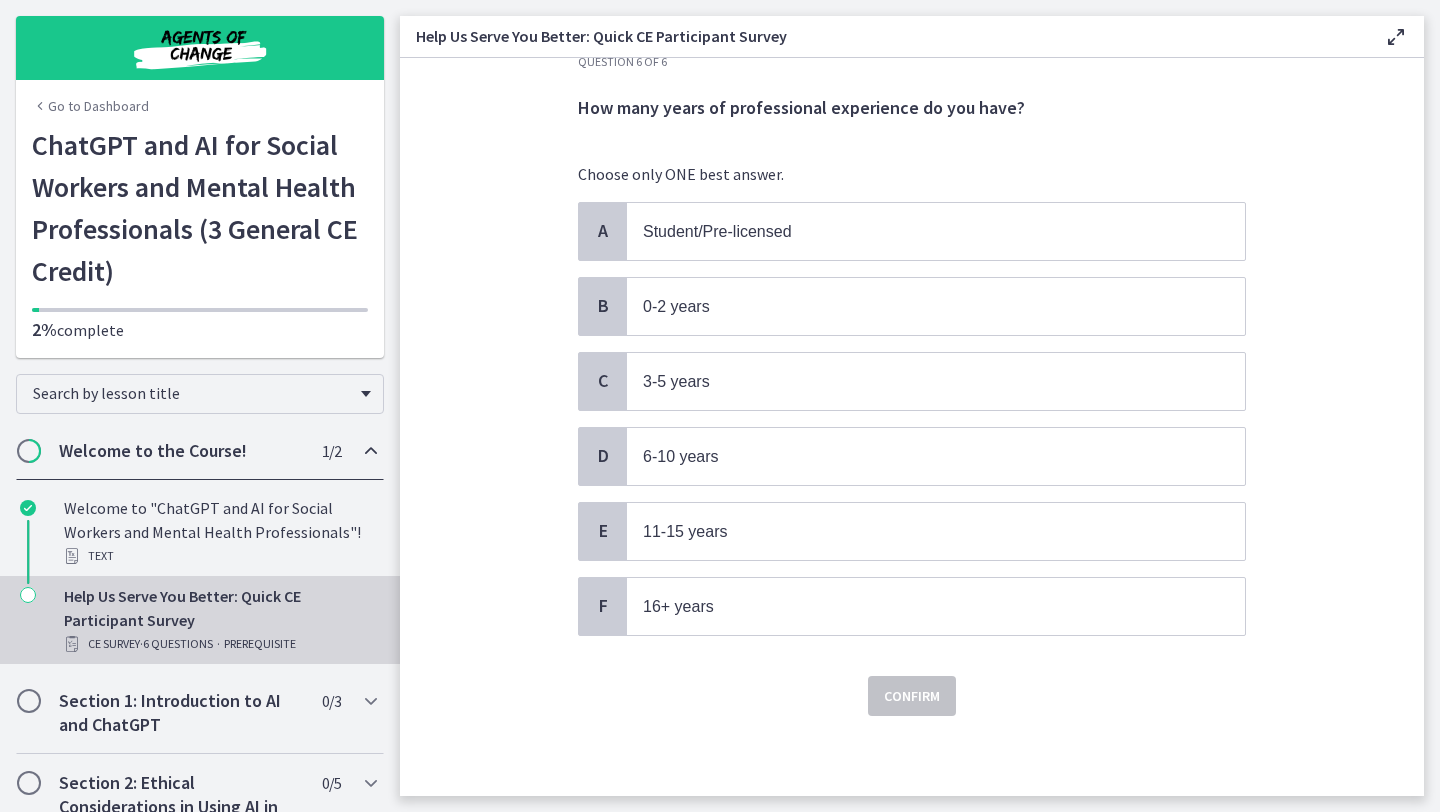 scroll, scrollTop: 0, scrollLeft: 0, axis: both 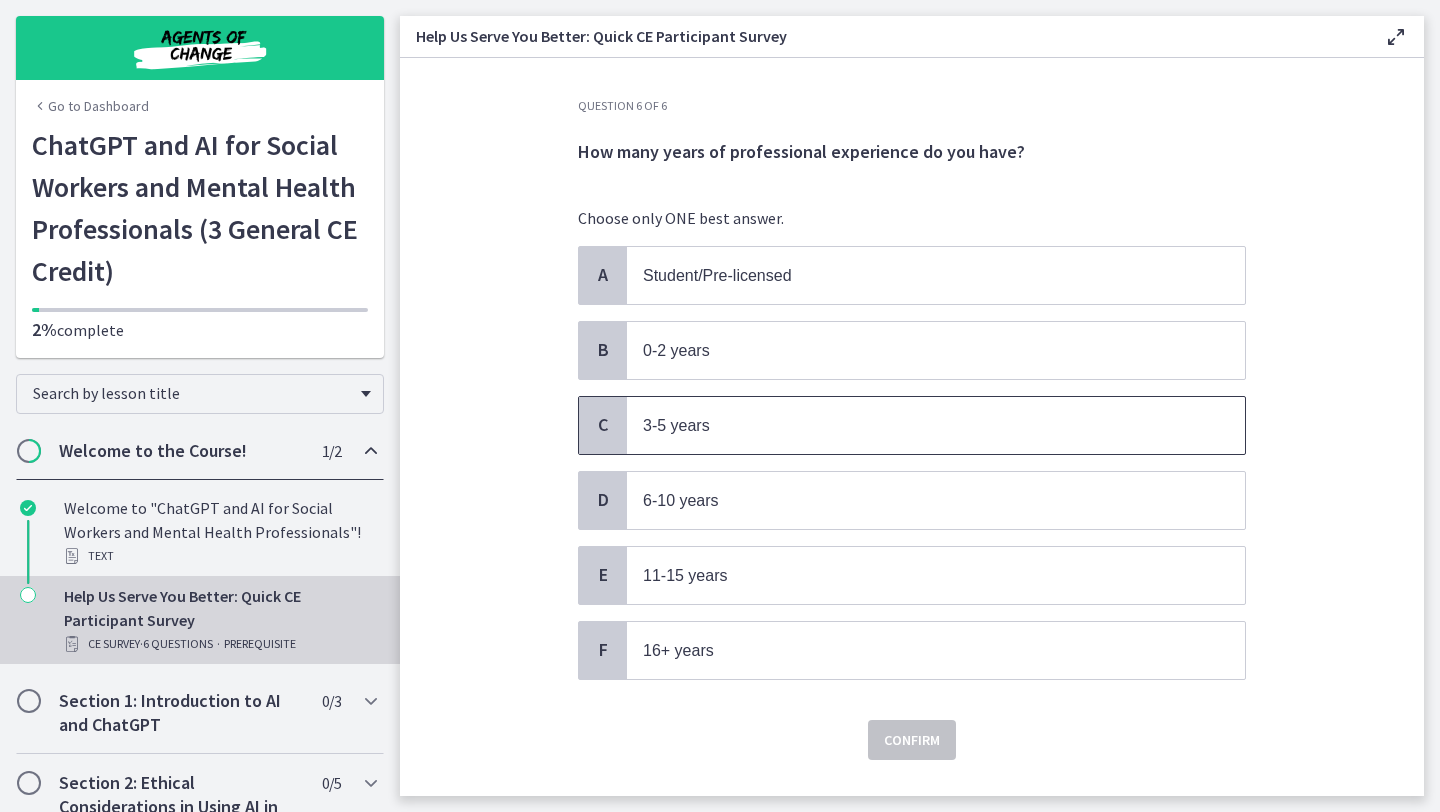 click on "3-5 years" at bounding box center (916, 425) 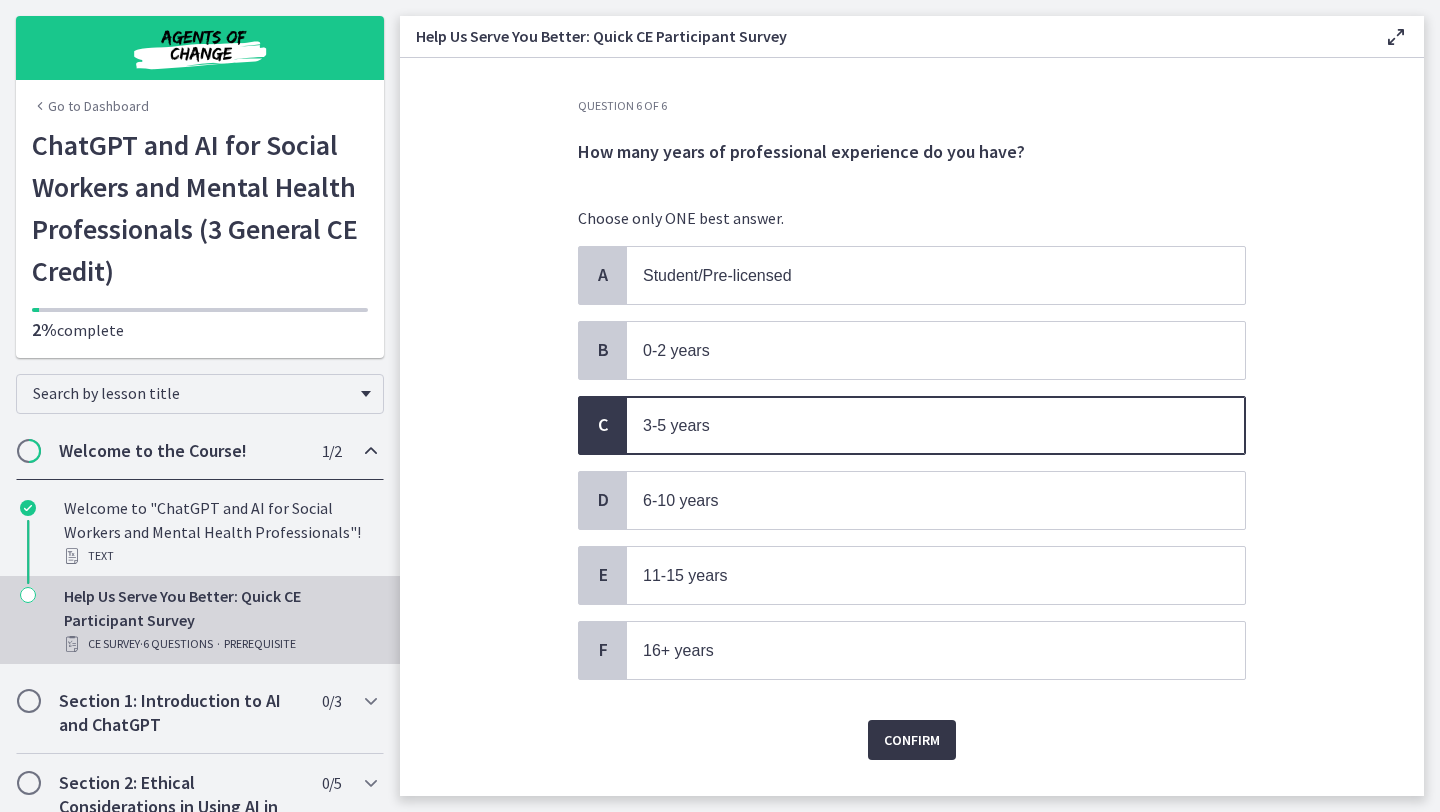 click on "Confirm" at bounding box center [912, 740] 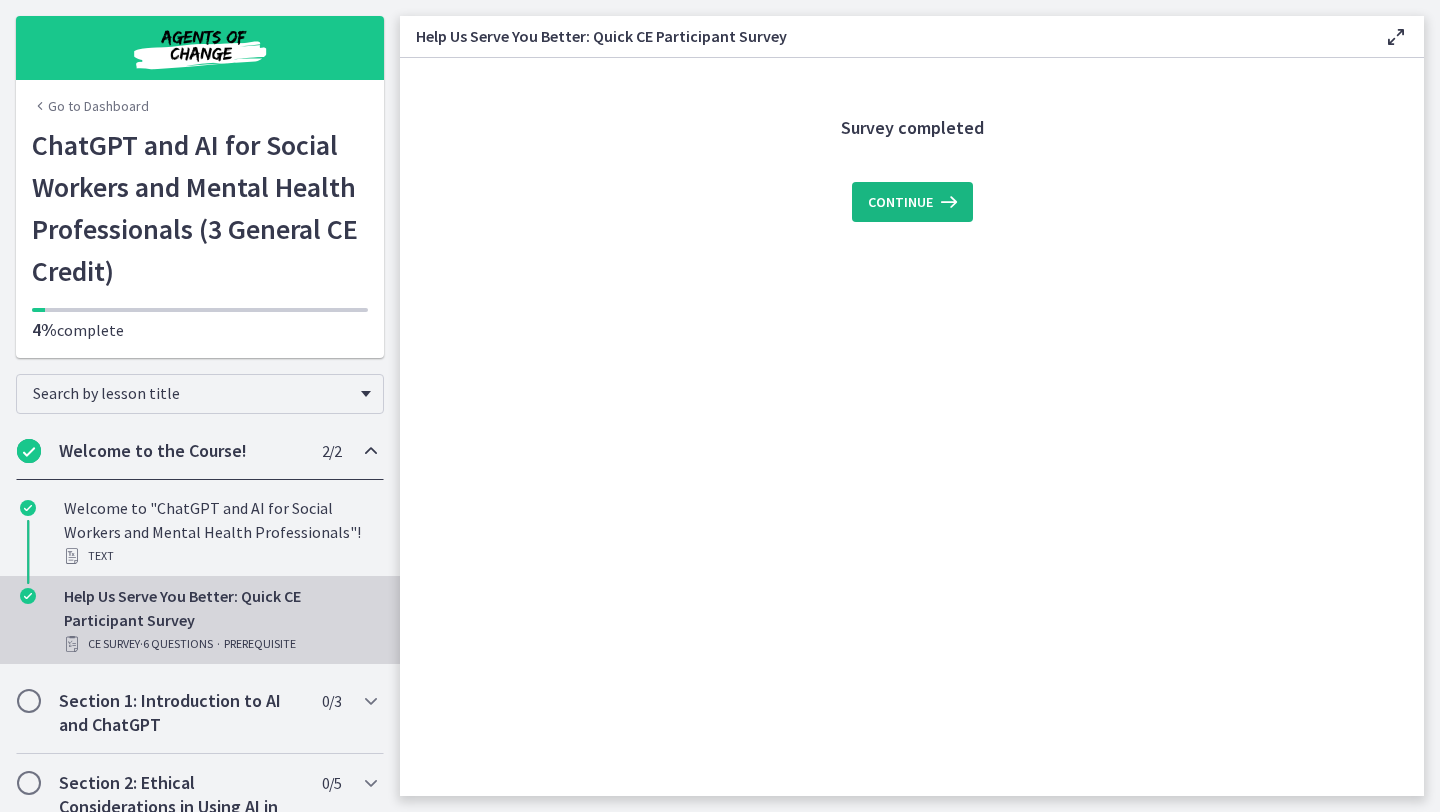 click on "Continue" at bounding box center (912, 202) 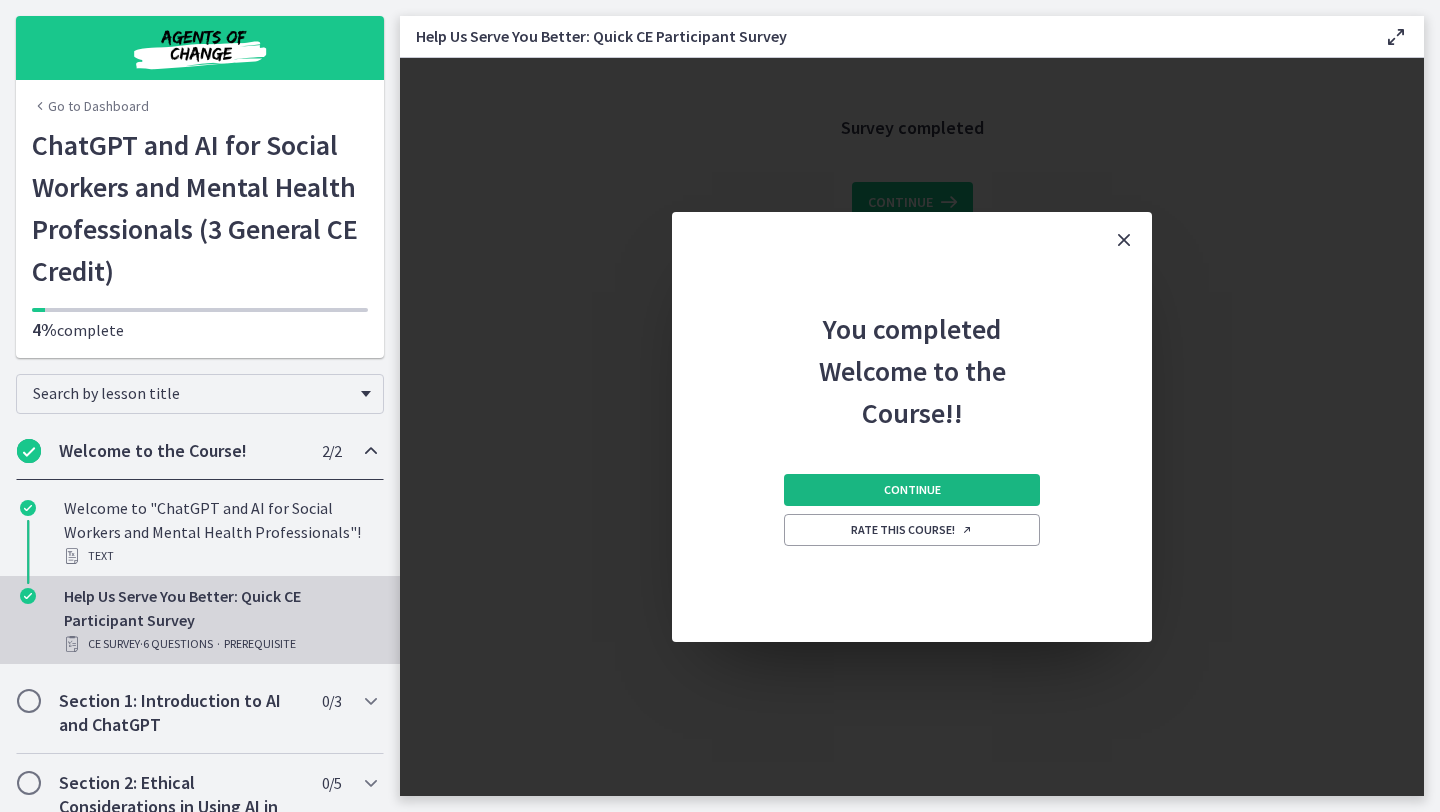 click on "Continue" at bounding box center (912, 490) 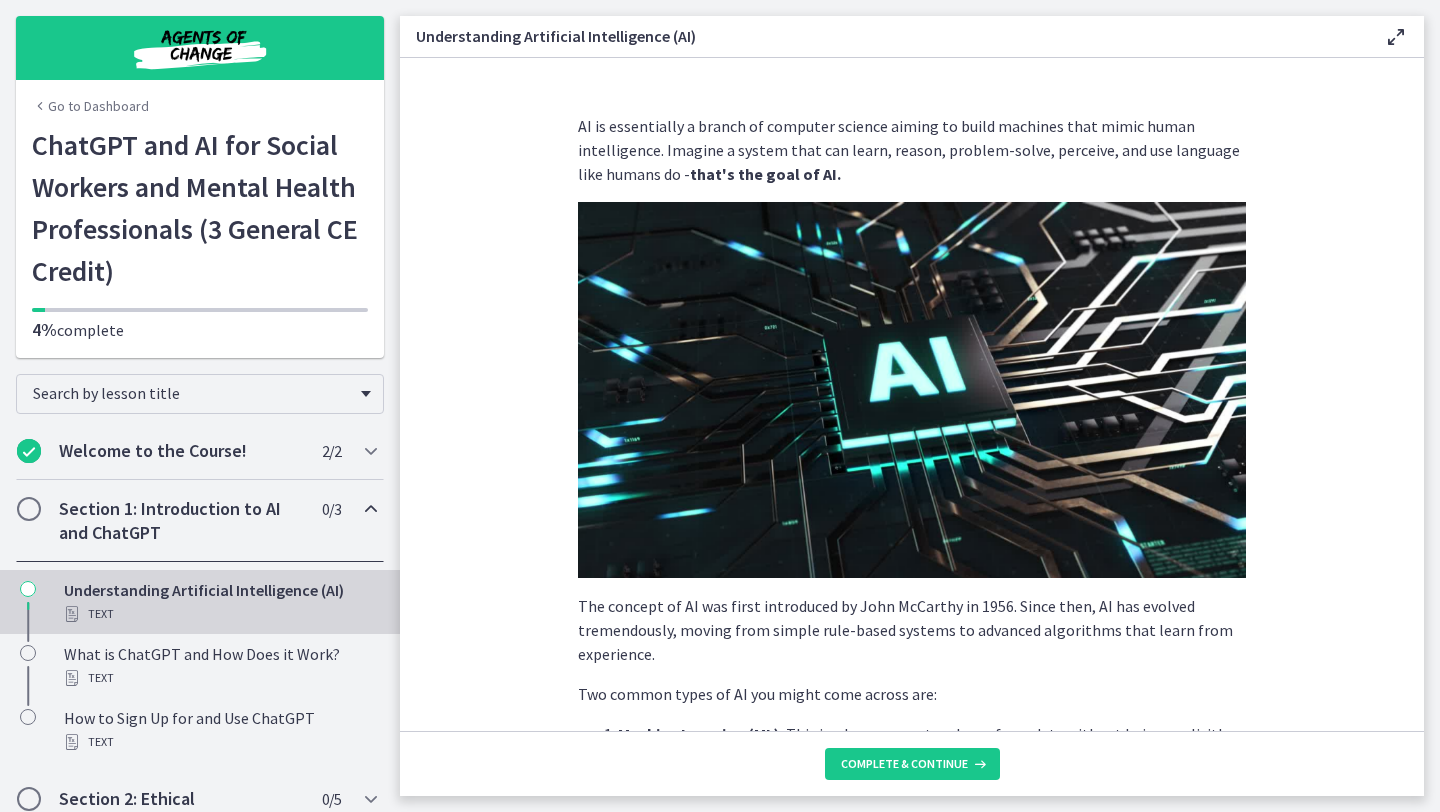 click at bounding box center (912, 390) 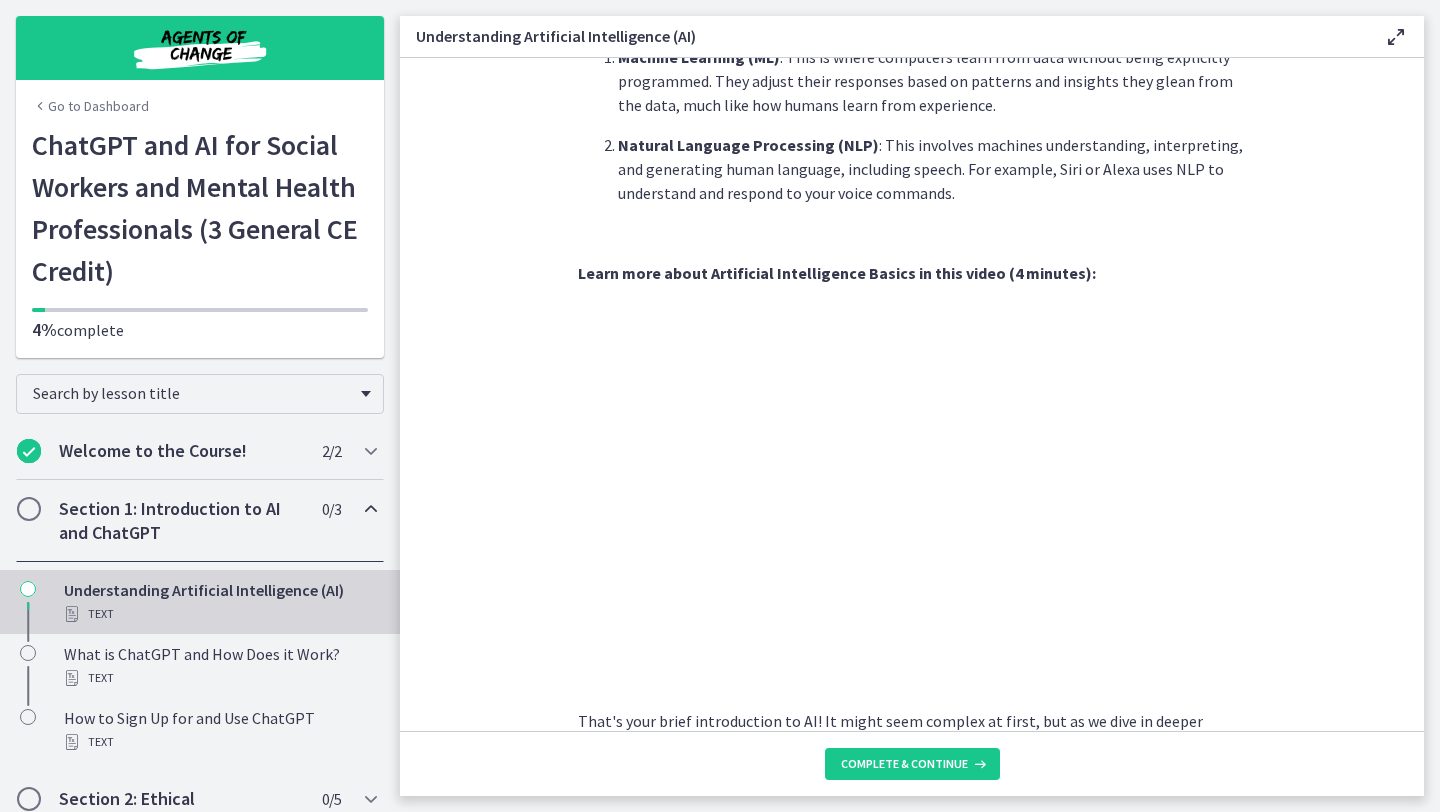 scroll, scrollTop: 680, scrollLeft: 0, axis: vertical 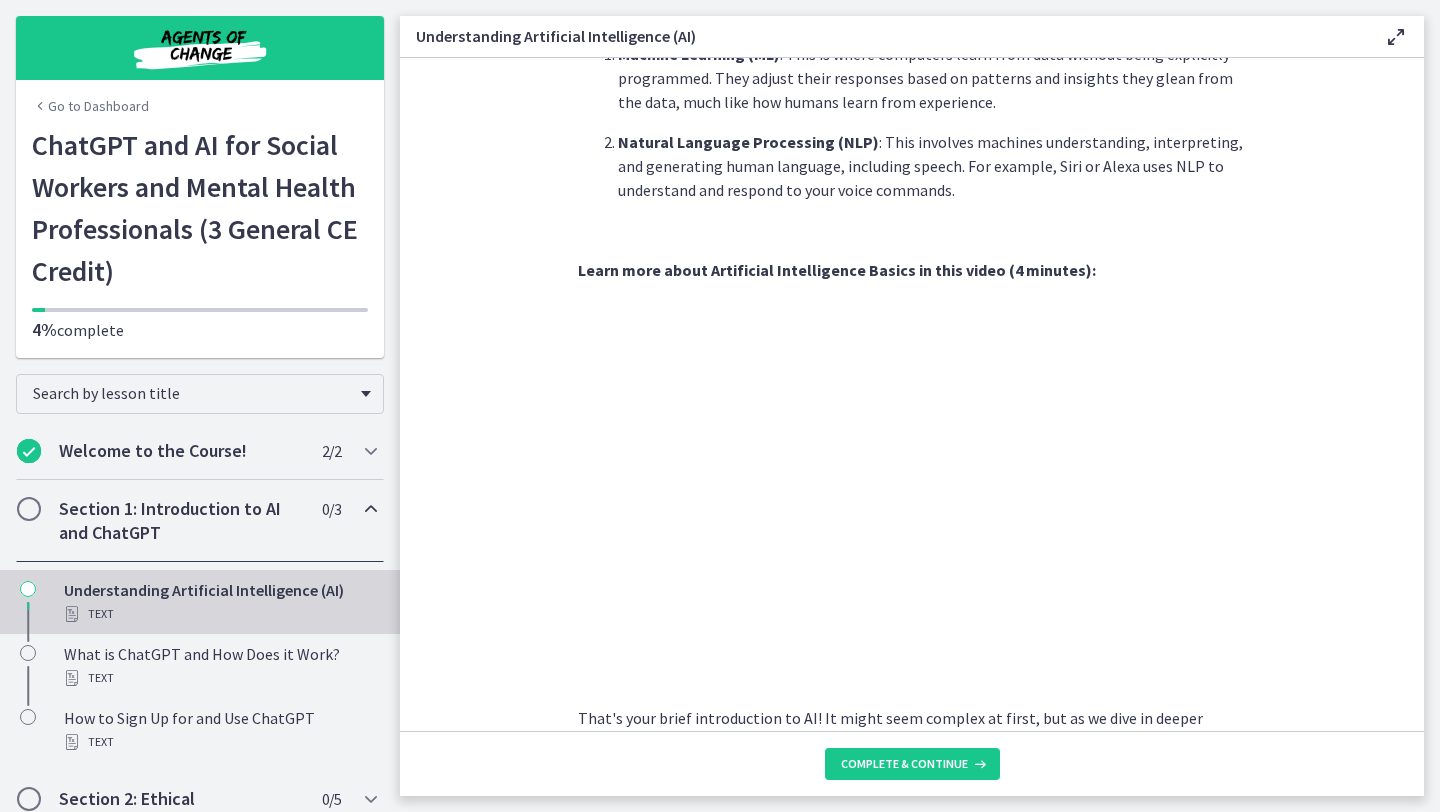 click on "Search by lesson title" at bounding box center [200, 390] 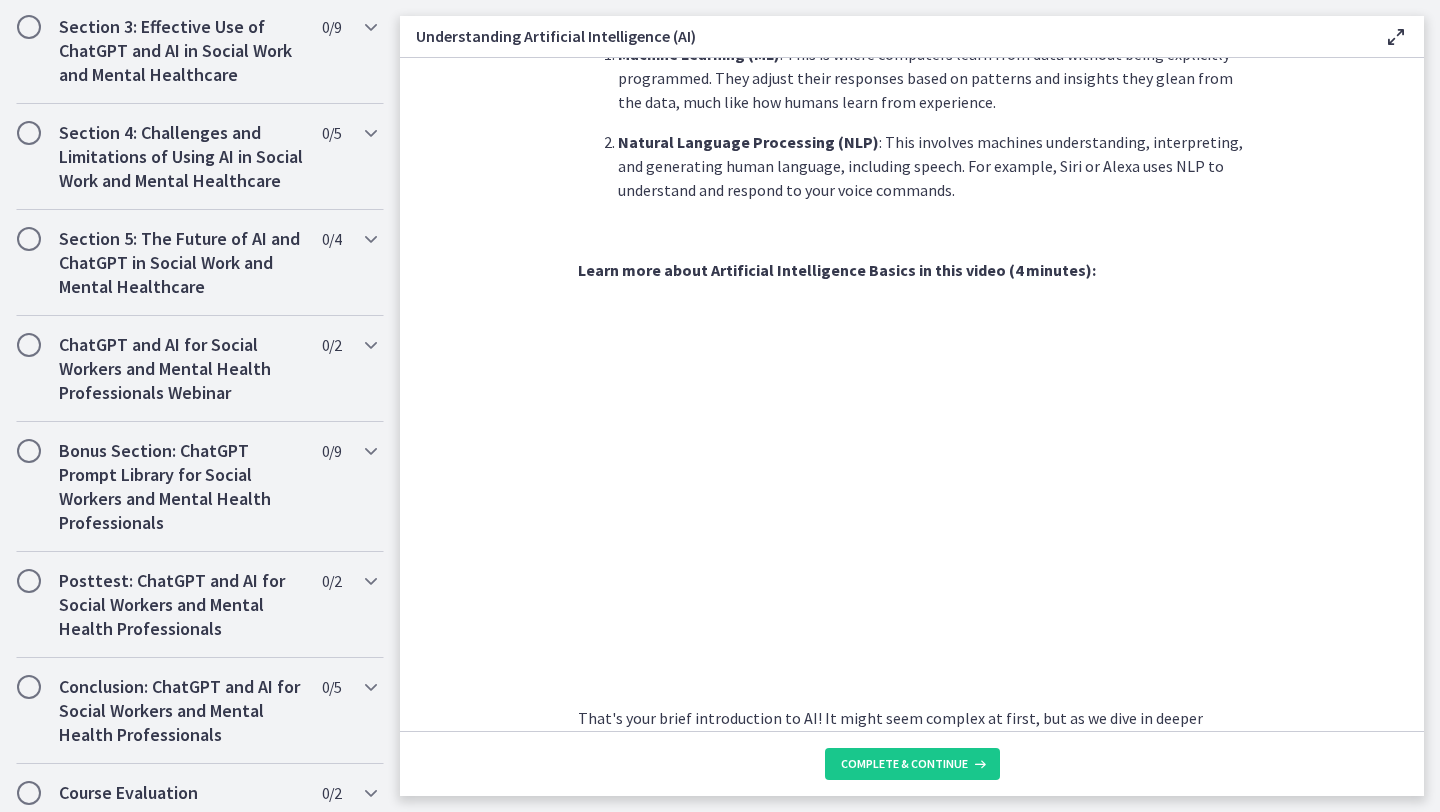 scroll, scrollTop: 912, scrollLeft: 0, axis: vertical 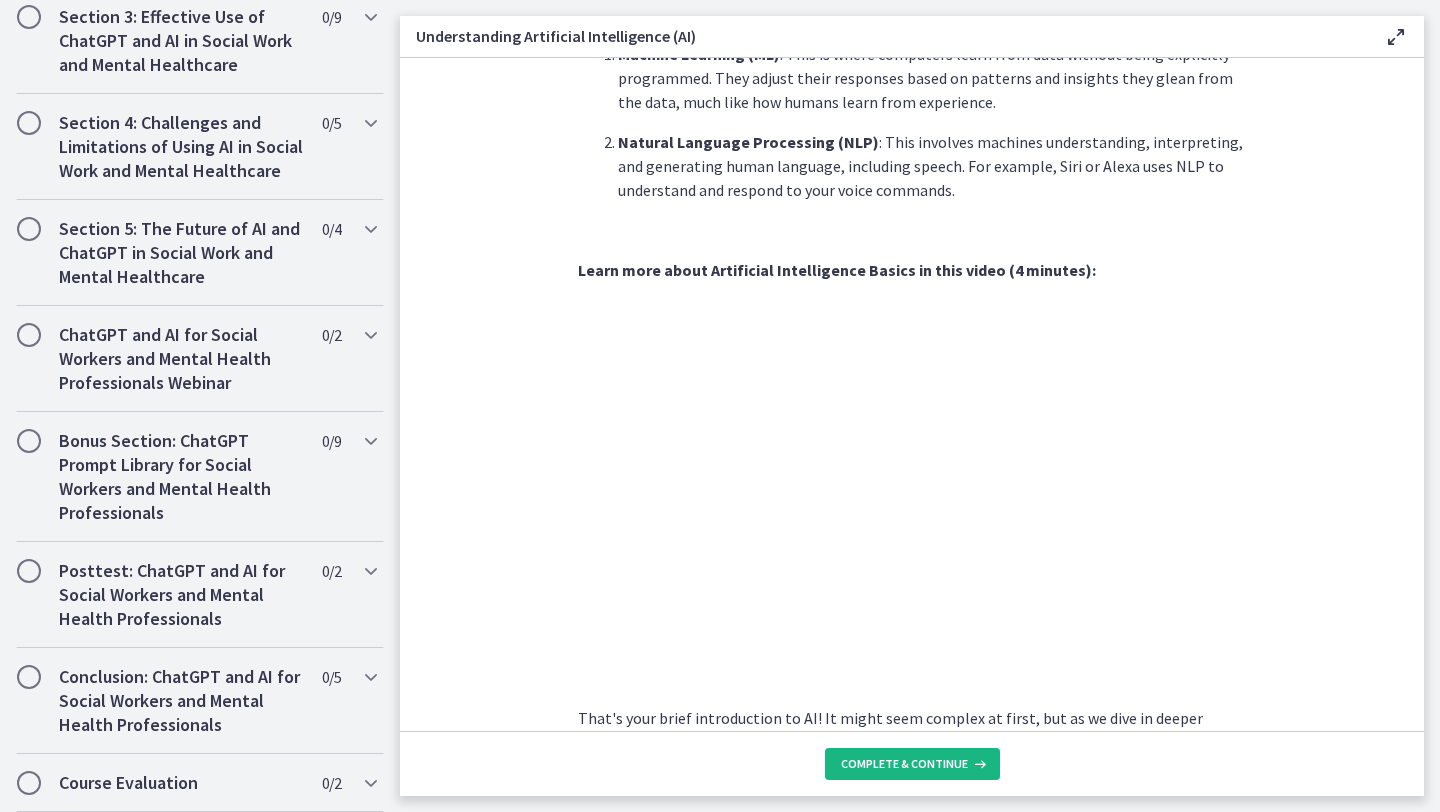 click on "Complete & continue" at bounding box center (904, 764) 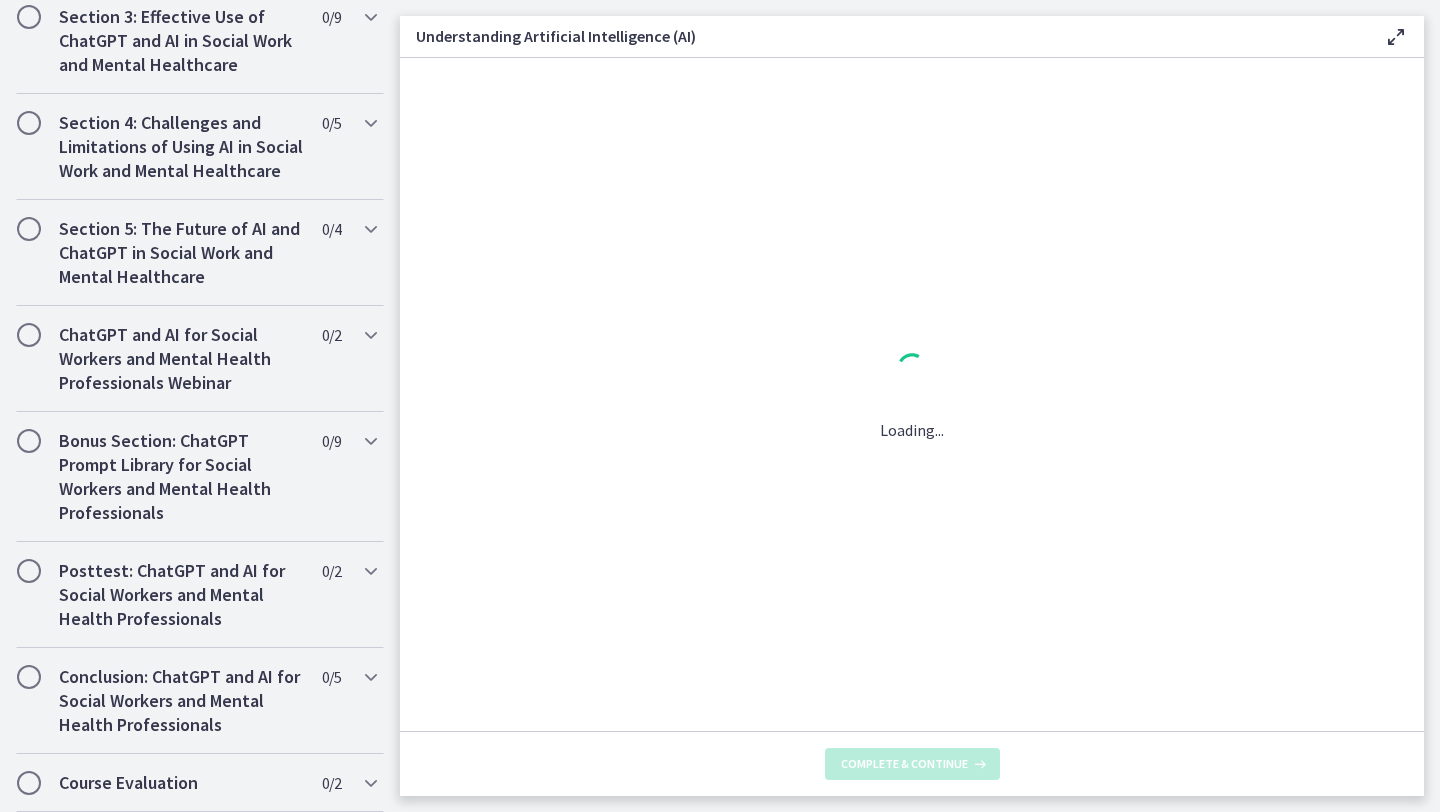 scroll, scrollTop: 0, scrollLeft: 0, axis: both 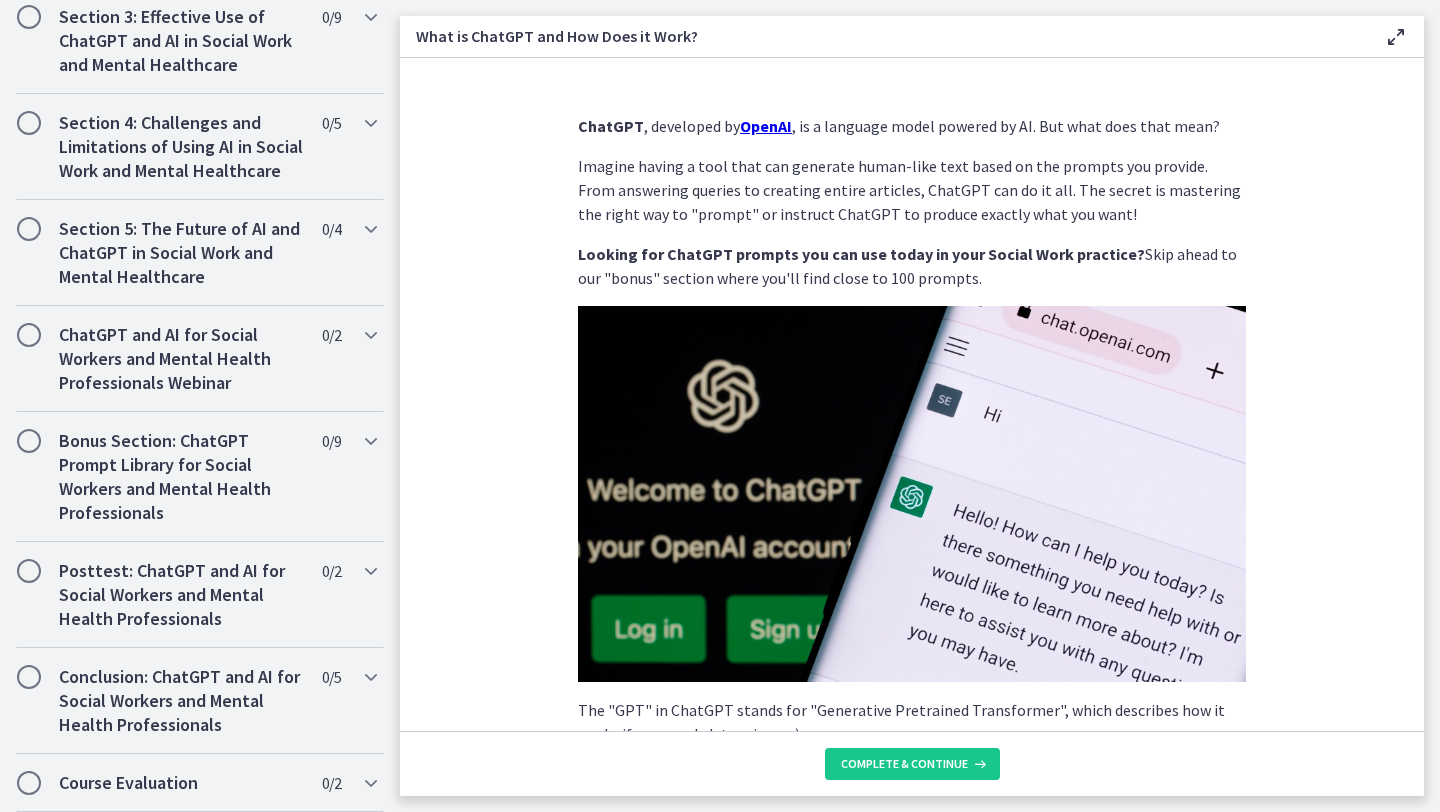 click on "ChatGPT , developed by  OpenAI , is a language model powered by AI. But what does that mean?
Imagine having a tool that can generate human-like text based on the prompts you provide. From answering queries to creating entire articles, ChatGPT can do it all. The secret is mastering the right way to "prompt" or instruct ChatGPT to produce exactly what you want!
Looking for ChatGPT prompts you can use today in your Social Work practice?  Skip ahead to our "bonus" section where you'll find close to 100 prompts.
The "GPT" in ChatGPT stands for "Generative Pretrained Transformer", which describes how it works if you speak data science :)
Let's break that down: It's "pretrained" on a vast range of internet text, learning patterns, and nuances of language. Then, it "generates" text based on that learning when you provide a prompt.
ChatGPT has evolved over several versions:
GPT-1
GPT-2
GPT-3
GPT-4
:" at bounding box center (912, 394) 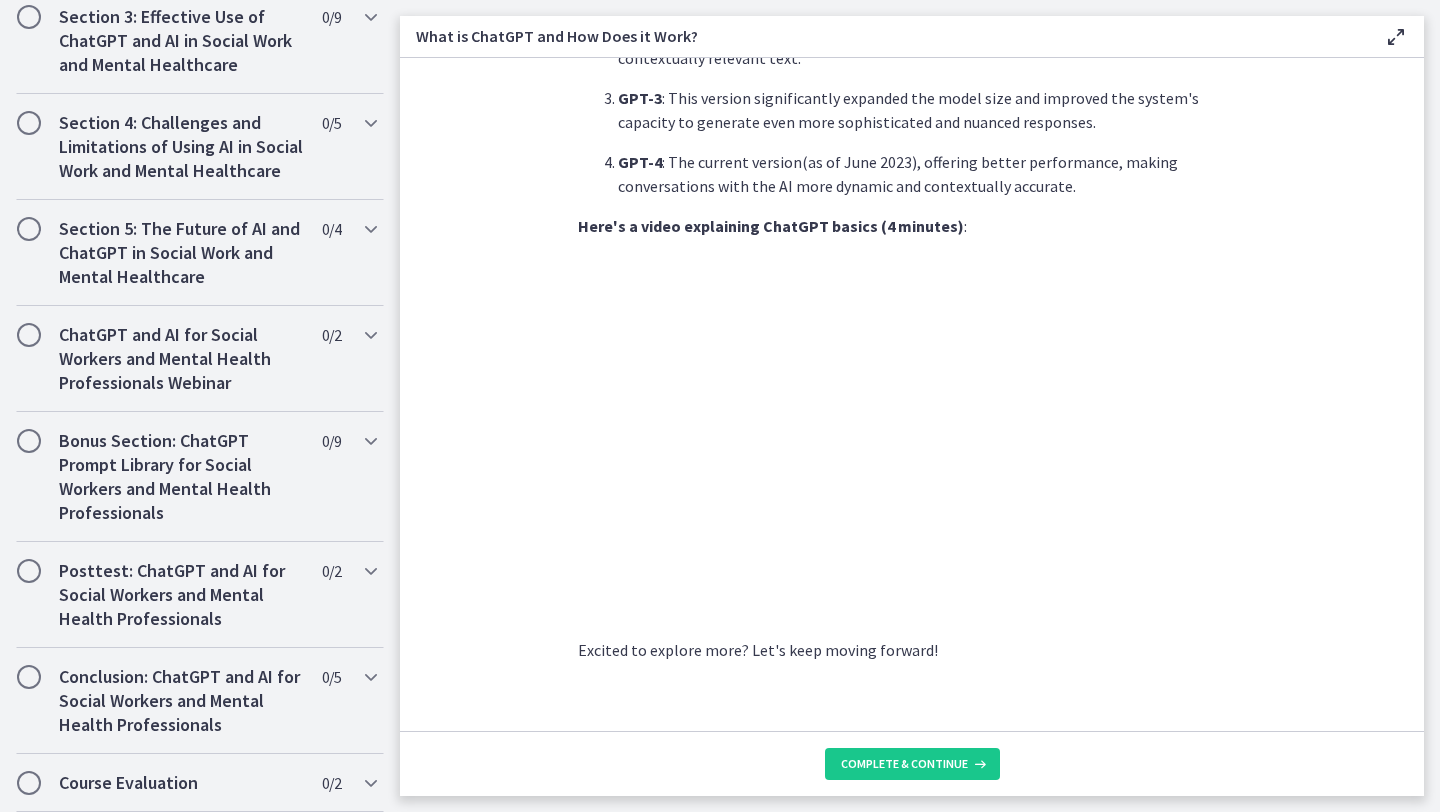 scroll, scrollTop: 909, scrollLeft: 0, axis: vertical 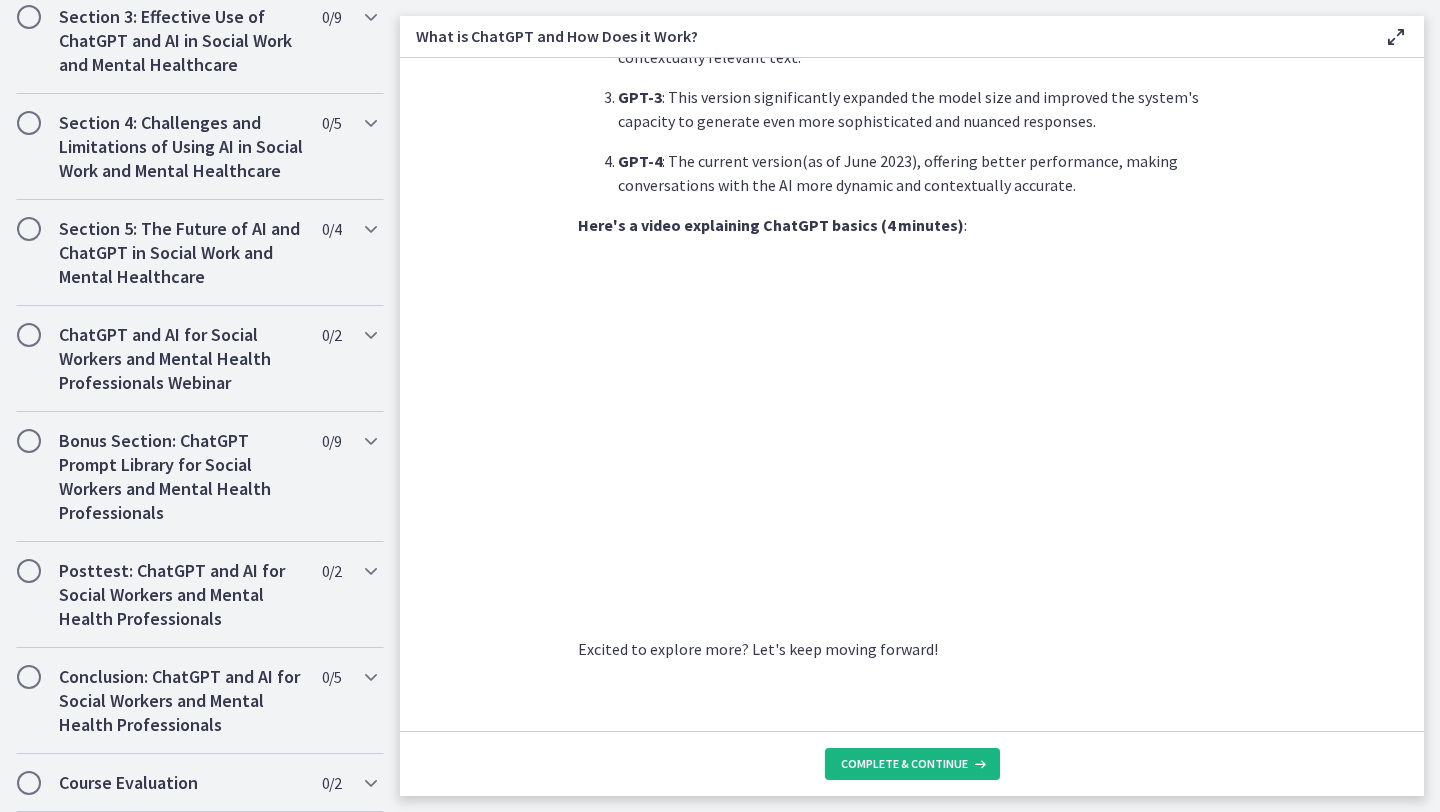 click on "Complete & continue" at bounding box center (912, 764) 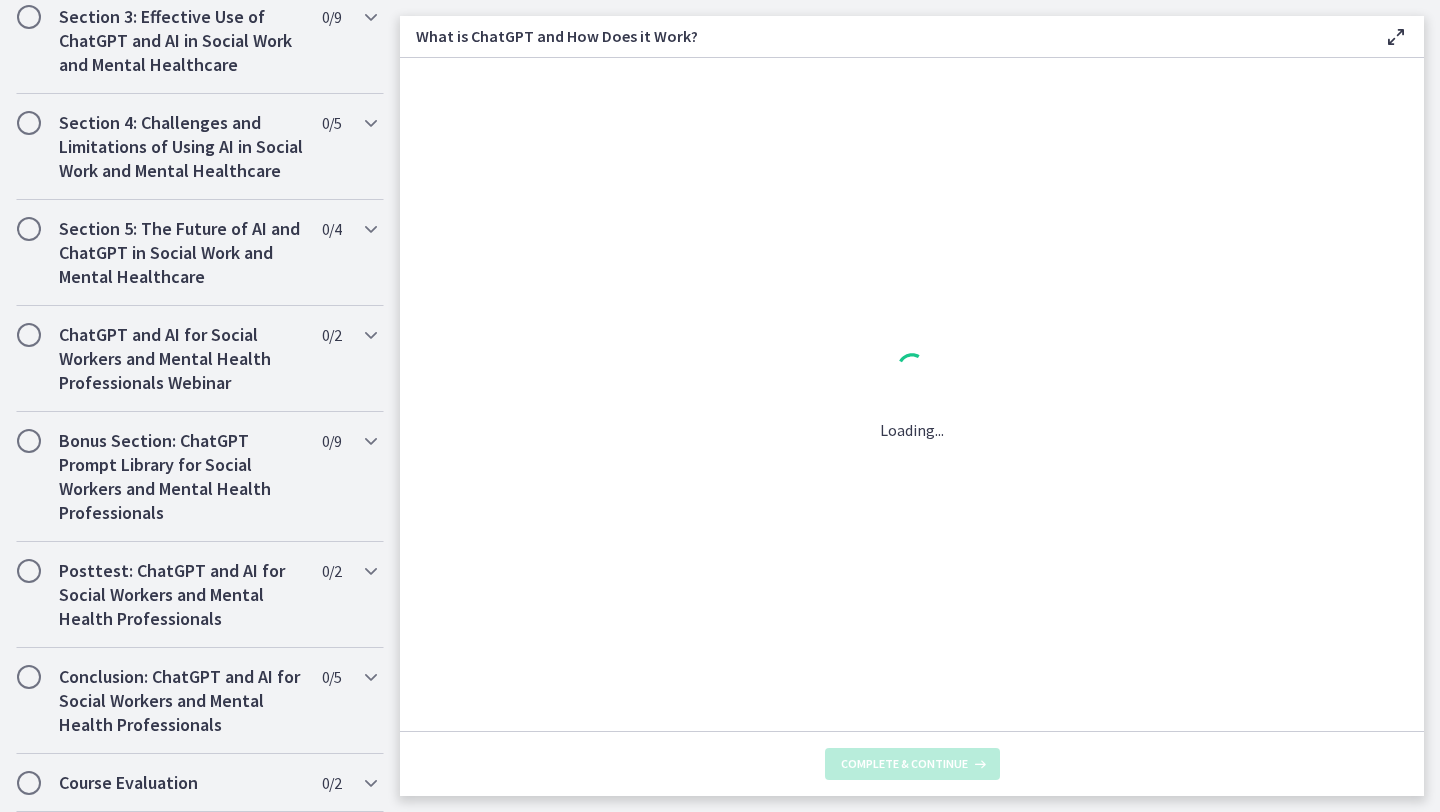 scroll, scrollTop: 0, scrollLeft: 0, axis: both 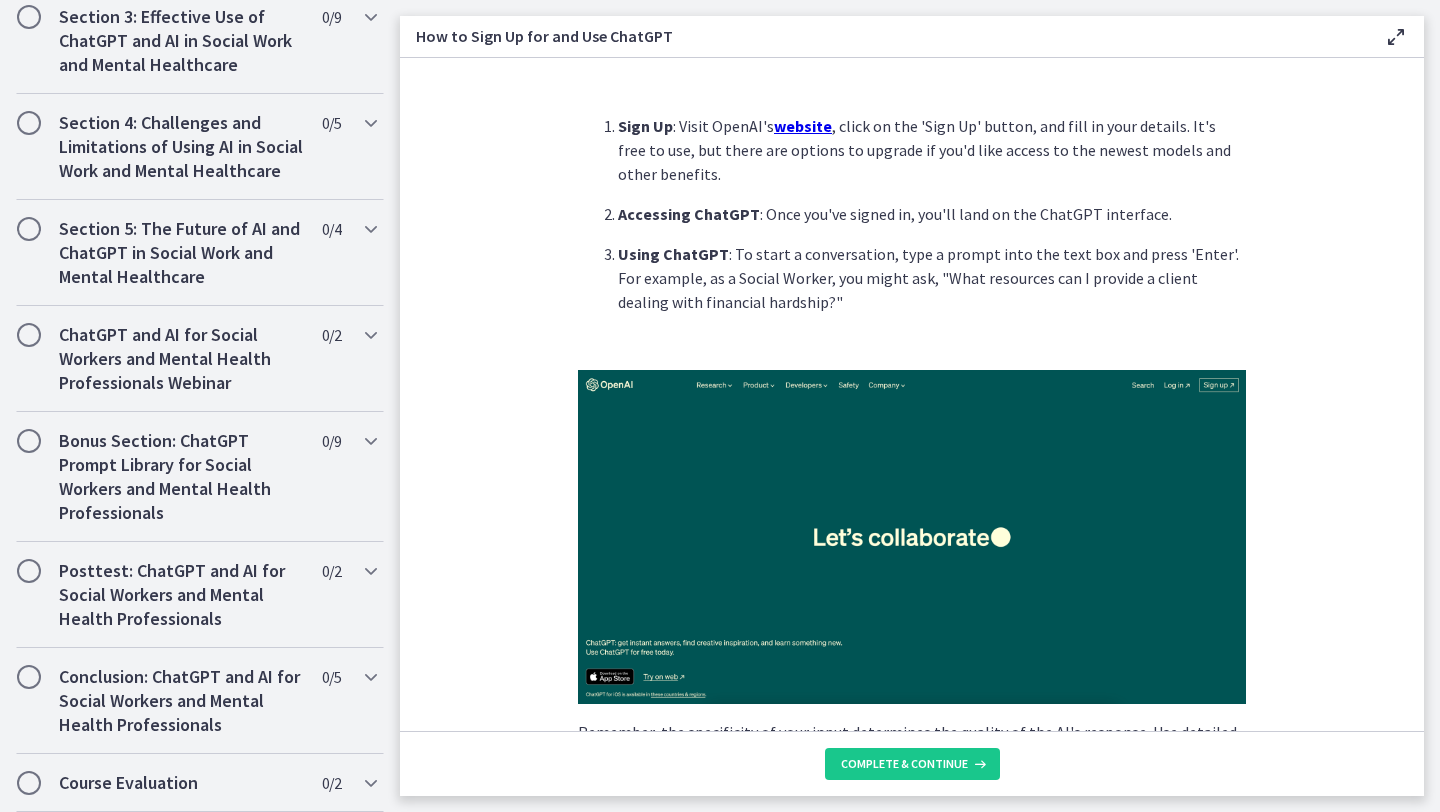 click on "Sign Up : Visit OpenAI's  website , click on the 'Sign Up' button, and fill in your details. It's free to use, but there are options to upgrade if you'd like access to the newest models and other benefits.
Accessing ChatGPT : Once you've signed in, you'll land on the ChatGPT interface.
Using ChatGPT : To start a conversation, type a prompt into the text box and press 'Enter'. For example, as a Social Worker, you might ask, "What resources can I provide a client dealing with financial hardship?"
Remember, the specificity of your input determines the quality of the AI's response. Use detailed prompts to guide the conversation.
Having writer's block thinking of the perfect prompt?  Check out the "Bonus" section at the end of this course for some inspiration!
Here's a brief video (6 minutes) on how to improve your ChatGPT prompts:
Finally, ChatGPT itself can help you craft the perfect prompt too!" at bounding box center [912, 394] 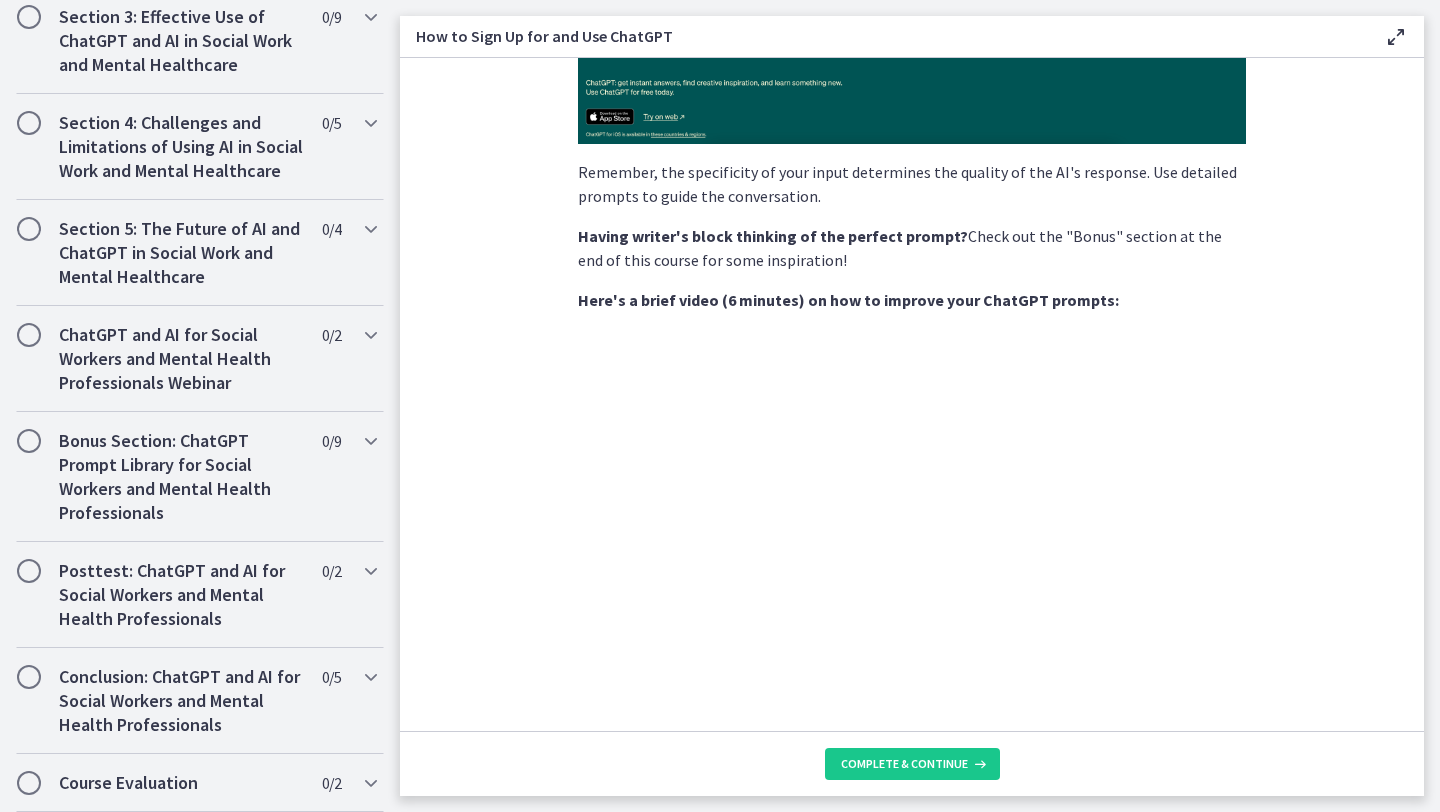 scroll, scrollTop: 600, scrollLeft: 0, axis: vertical 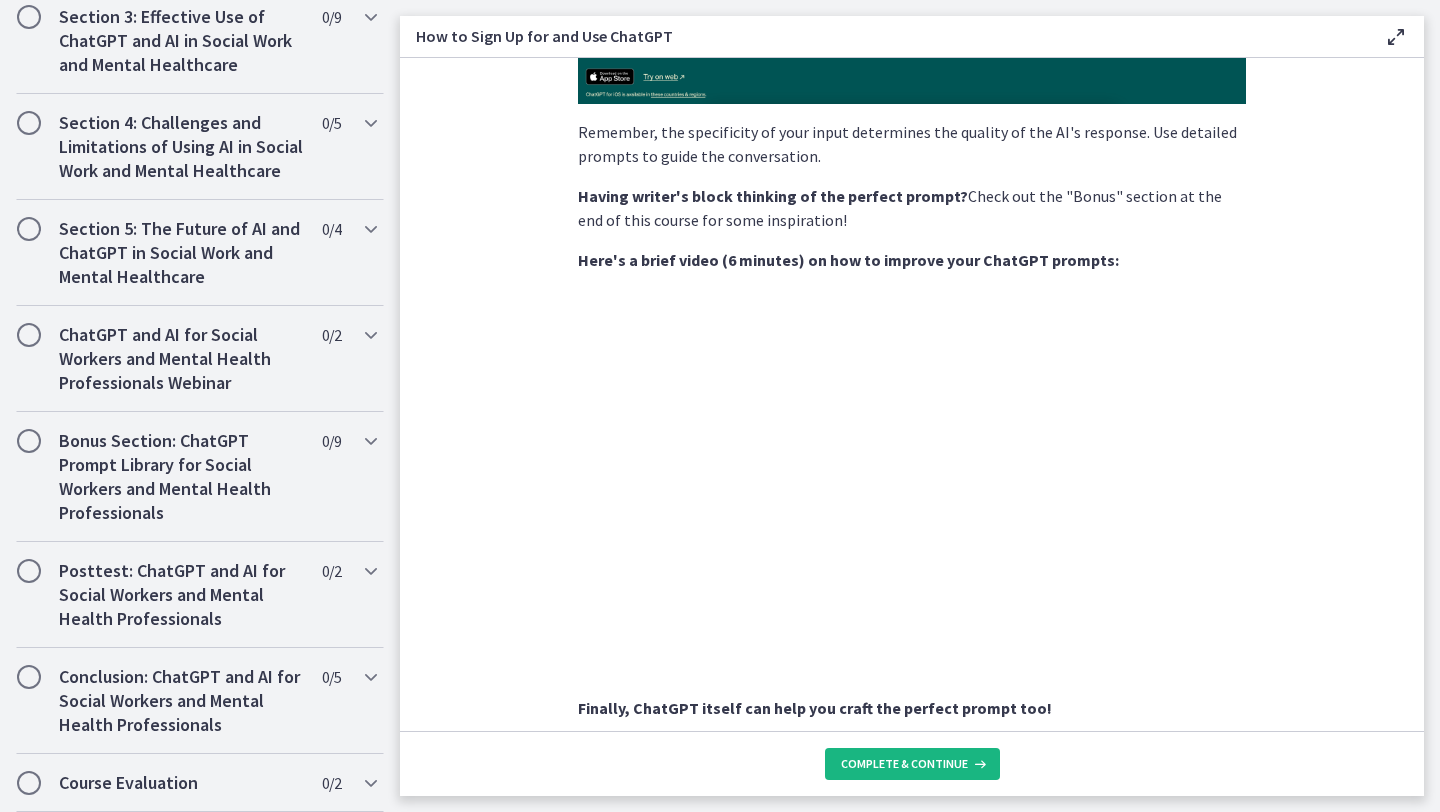 click on "Complete & continue" at bounding box center [904, 764] 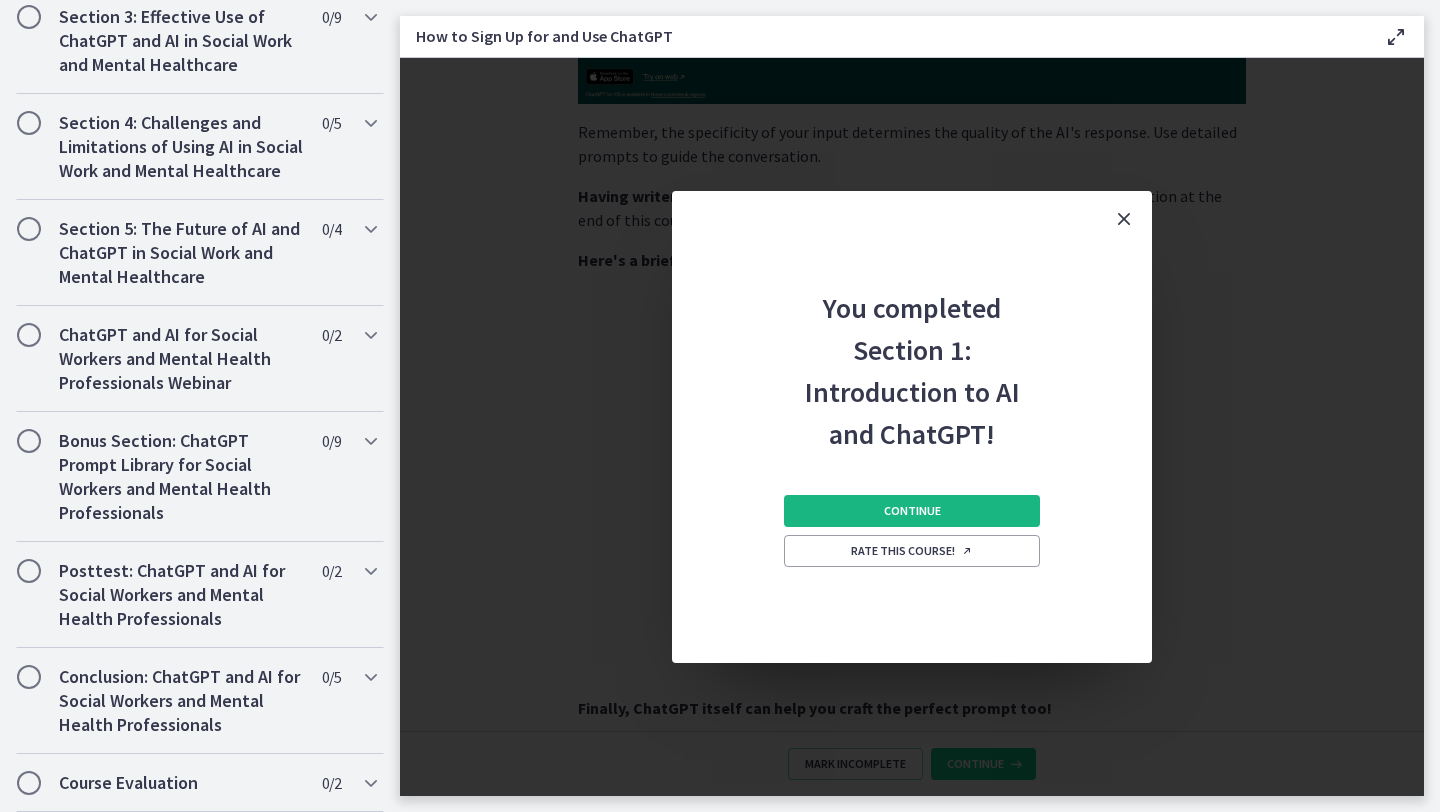 click on "Continue" at bounding box center (912, 511) 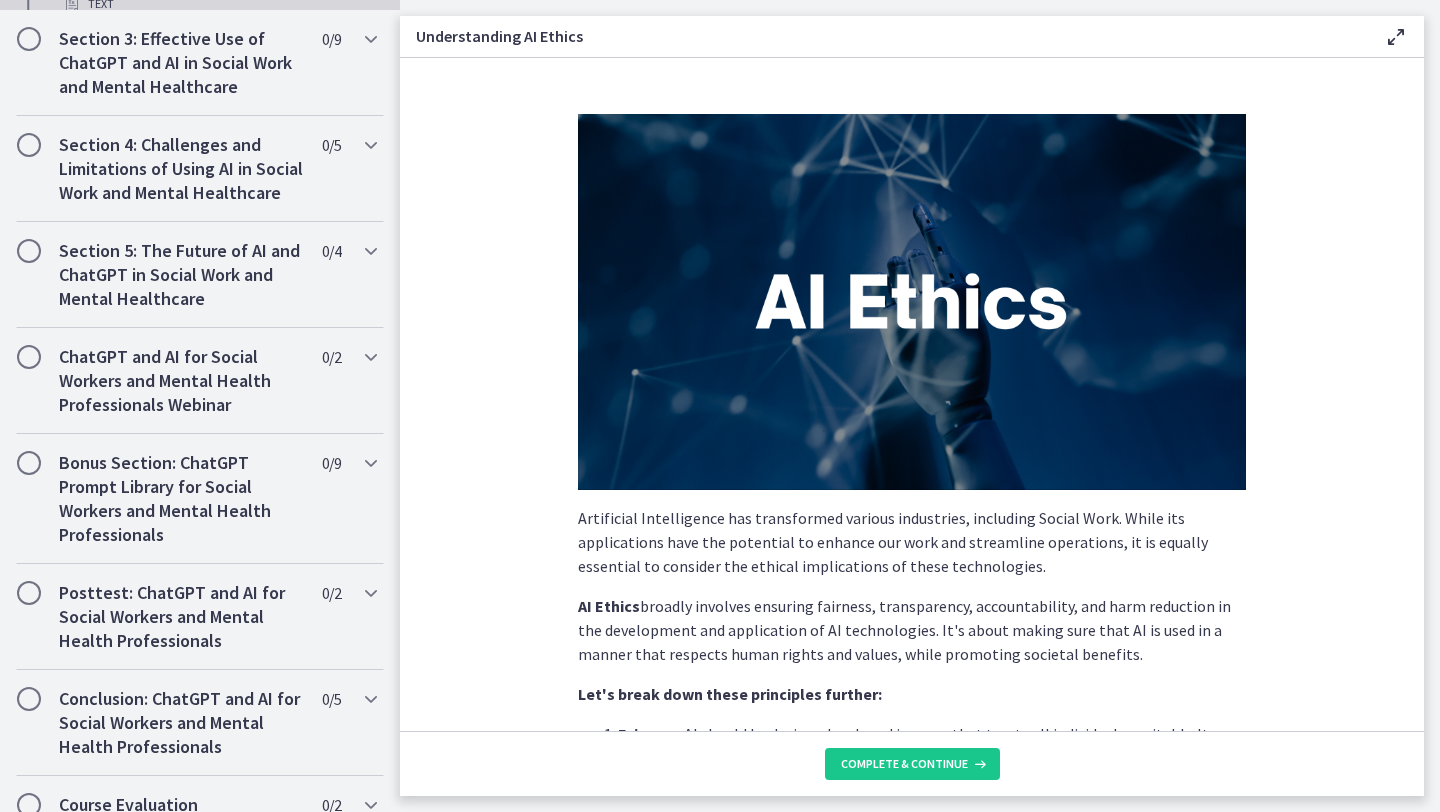 scroll, scrollTop: 1088, scrollLeft: 0, axis: vertical 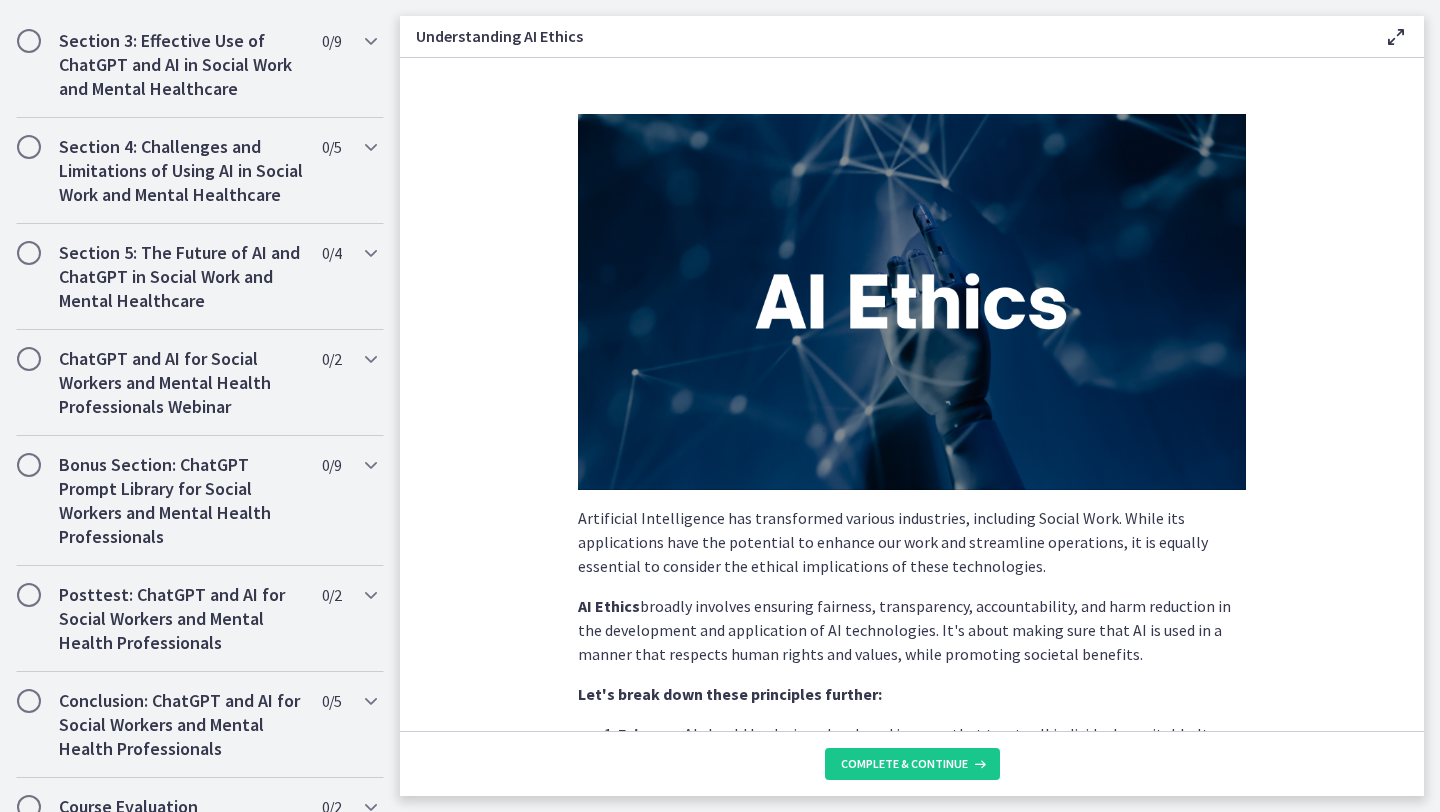 click on "Artificial Intelligence has transformed various industries, including Social Work. While its applications have the potential to enhance our work and streamline operations, it is equally essential to consider the ethical implications of these technologies." at bounding box center (912, 542) 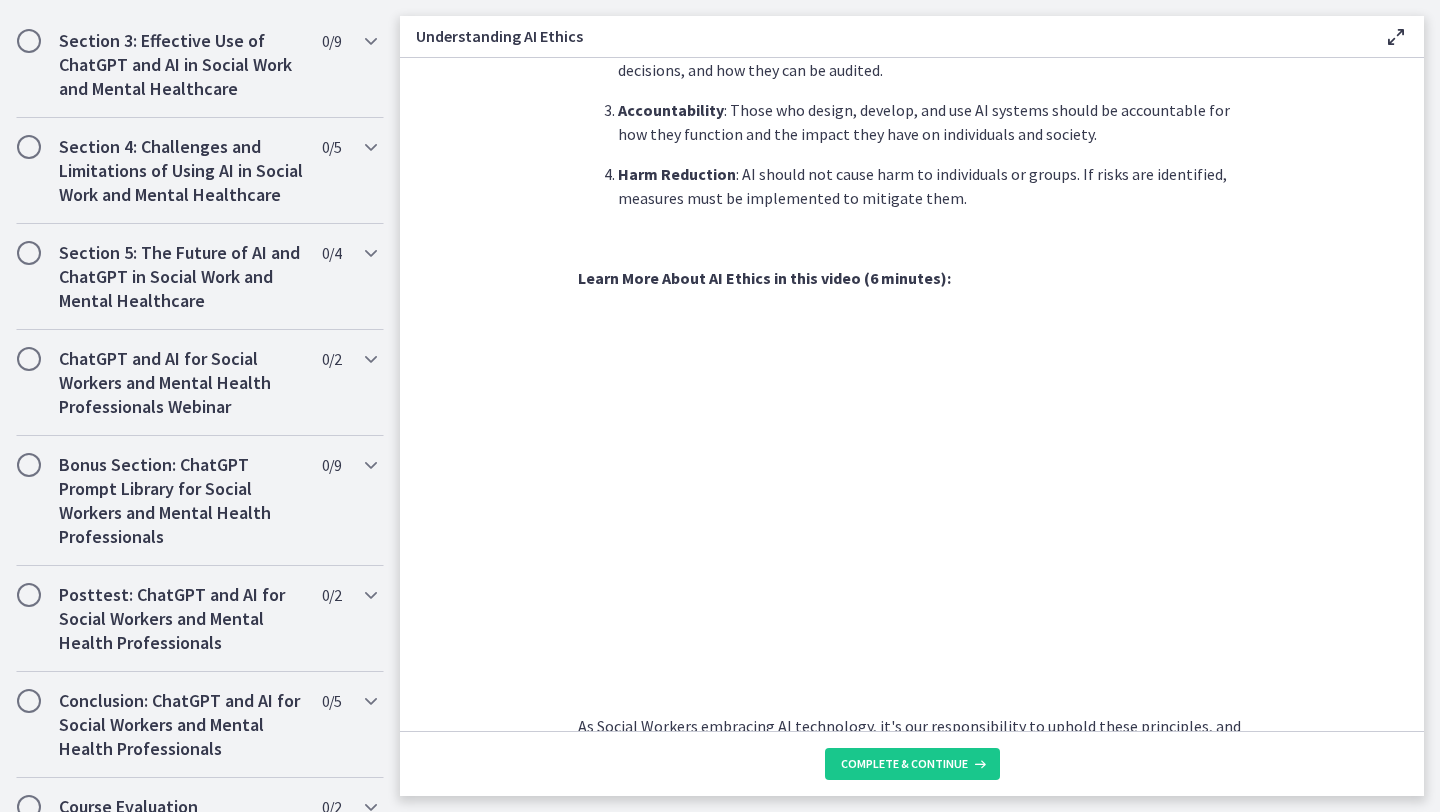 scroll, scrollTop: 760, scrollLeft: 0, axis: vertical 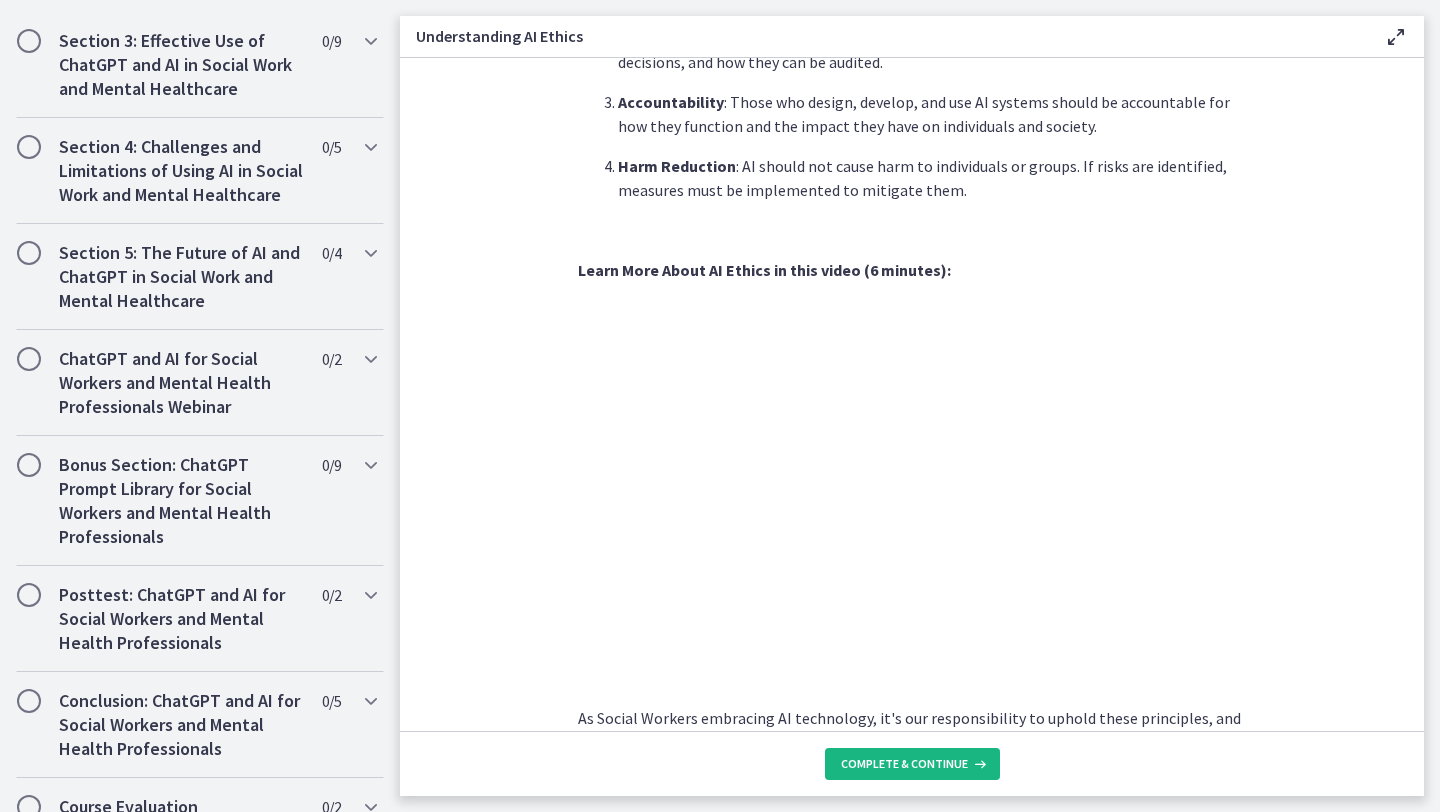 click on "Complete & continue" at bounding box center [904, 764] 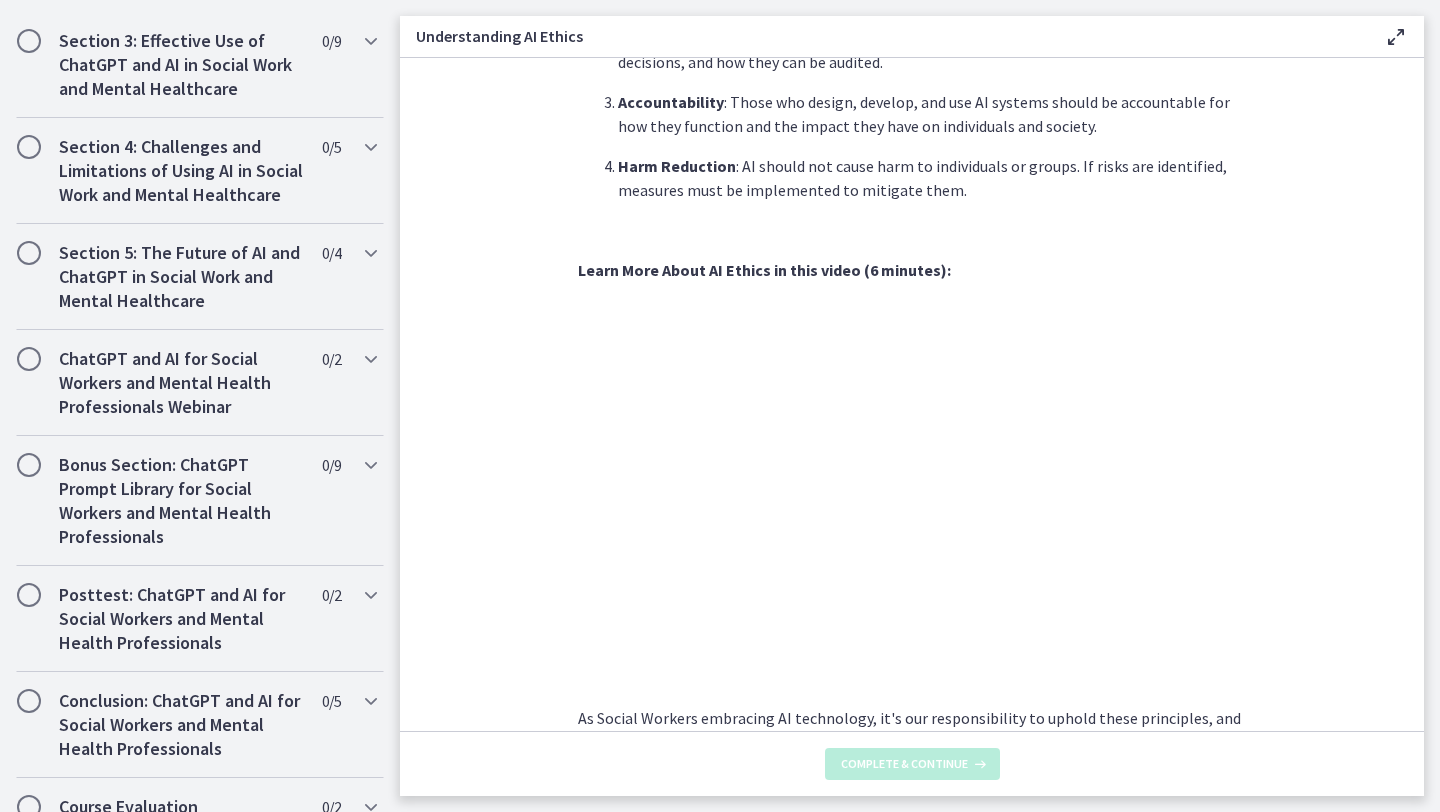 scroll, scrollTop: 0, scrollLeft: 0, axis: both 